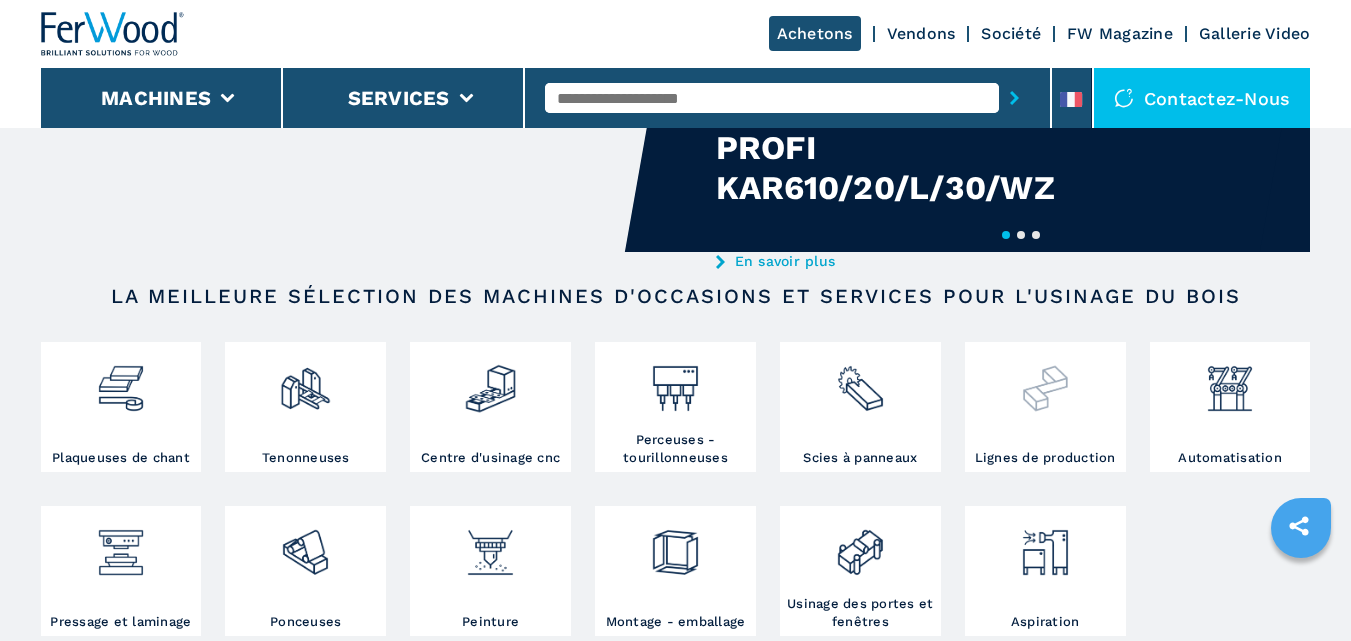 scroll, scrollTop: 200, scrollLeft: 0, axis: vertical 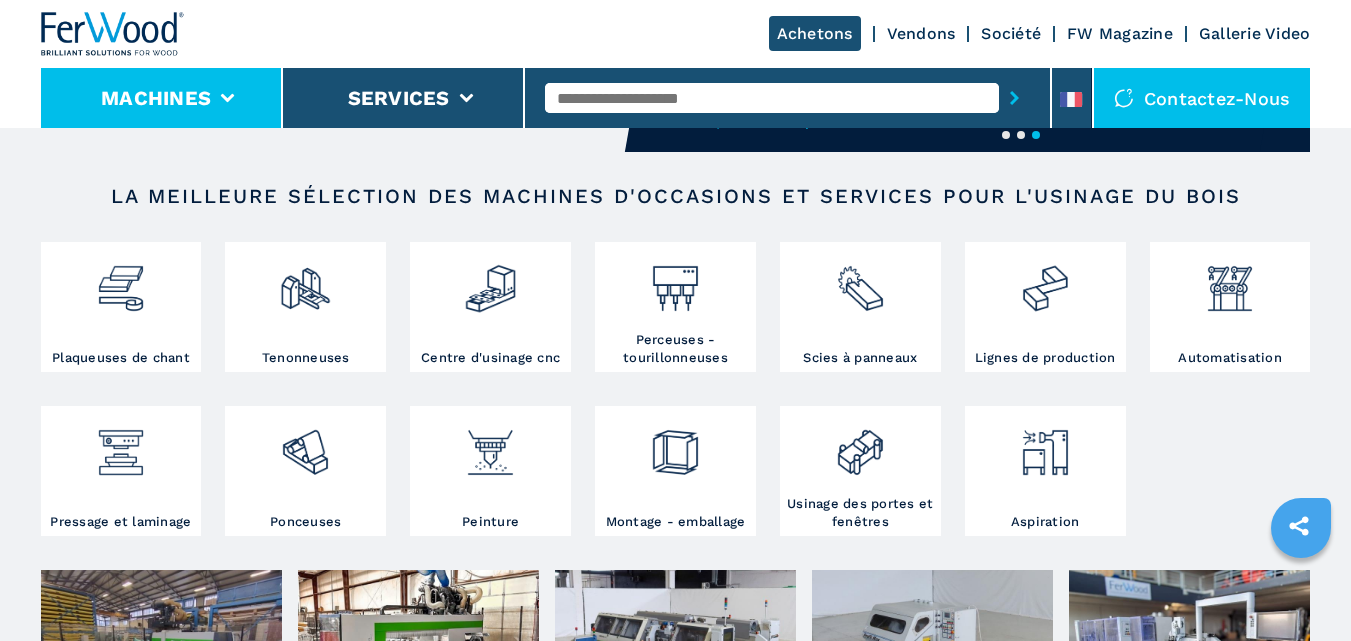 click 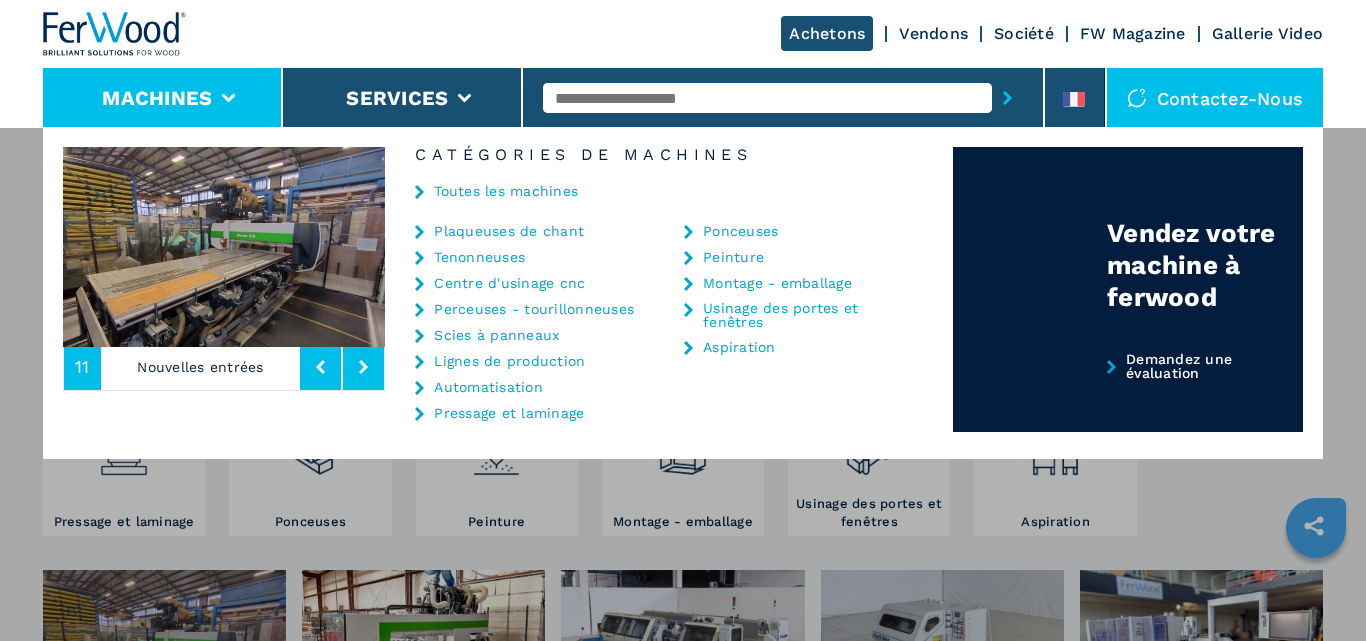 click 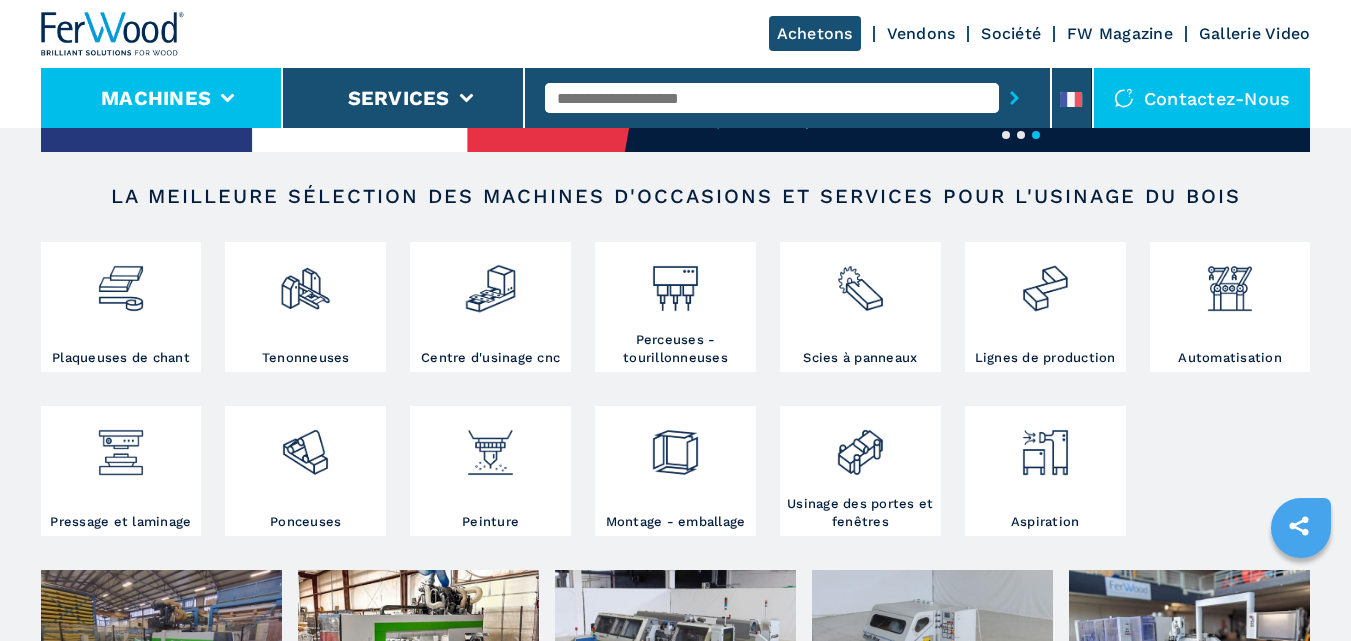 click 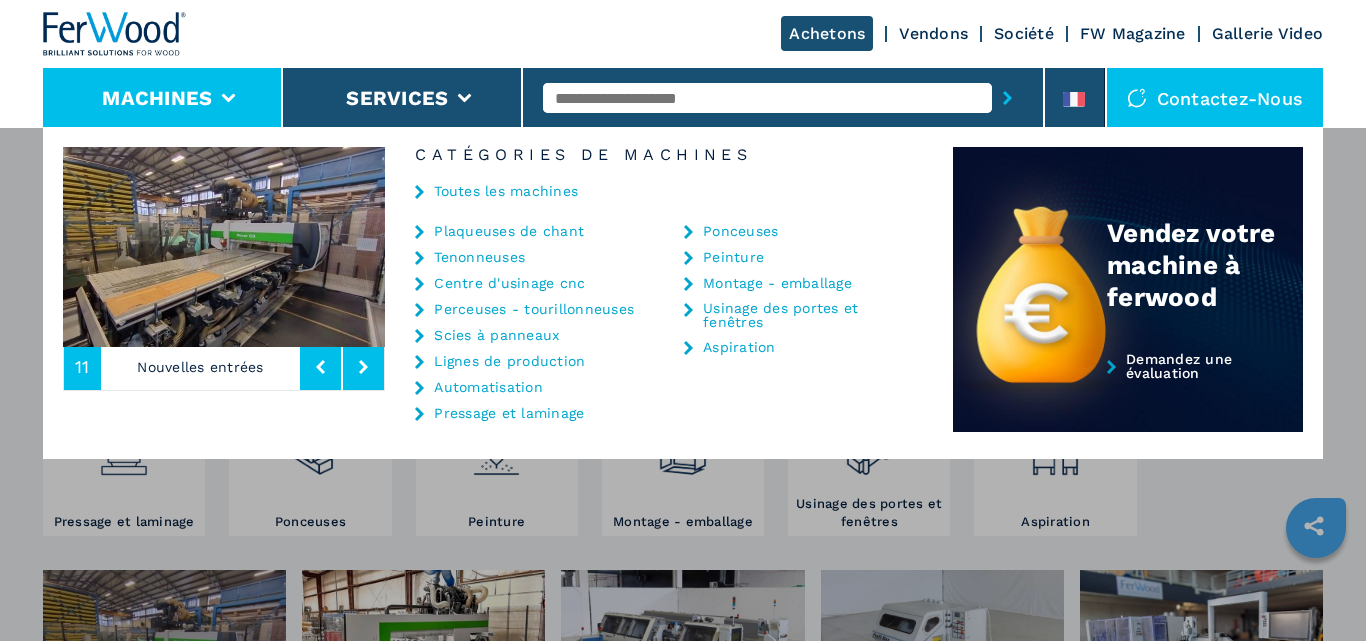 click on "Pressage et laminage" at bounding box center [509, 413] 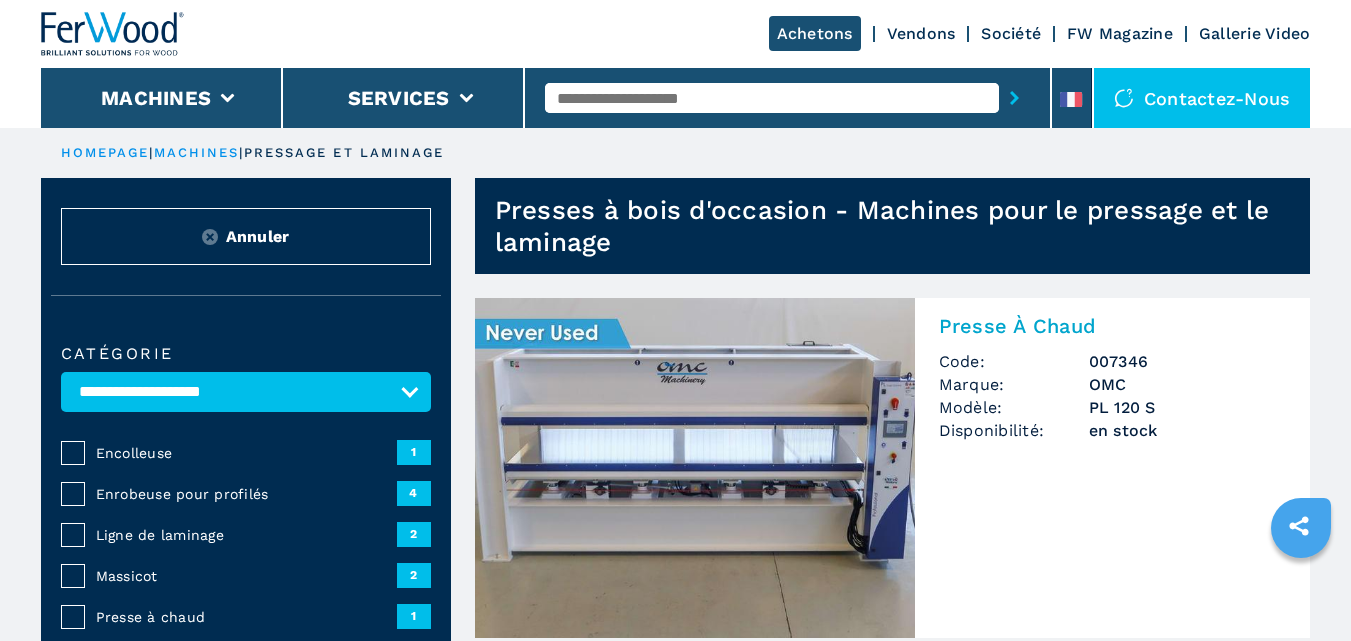 scroll, scrollTop: 199, scrollLeft: 0, axis: vertical 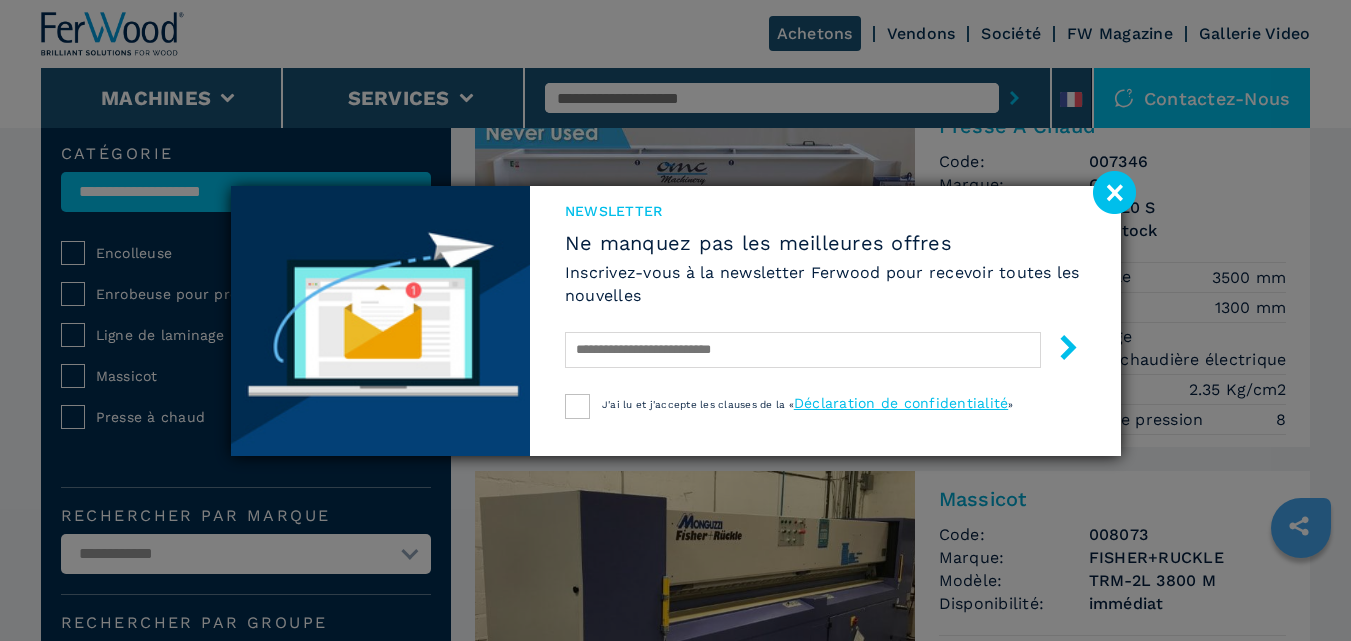 click 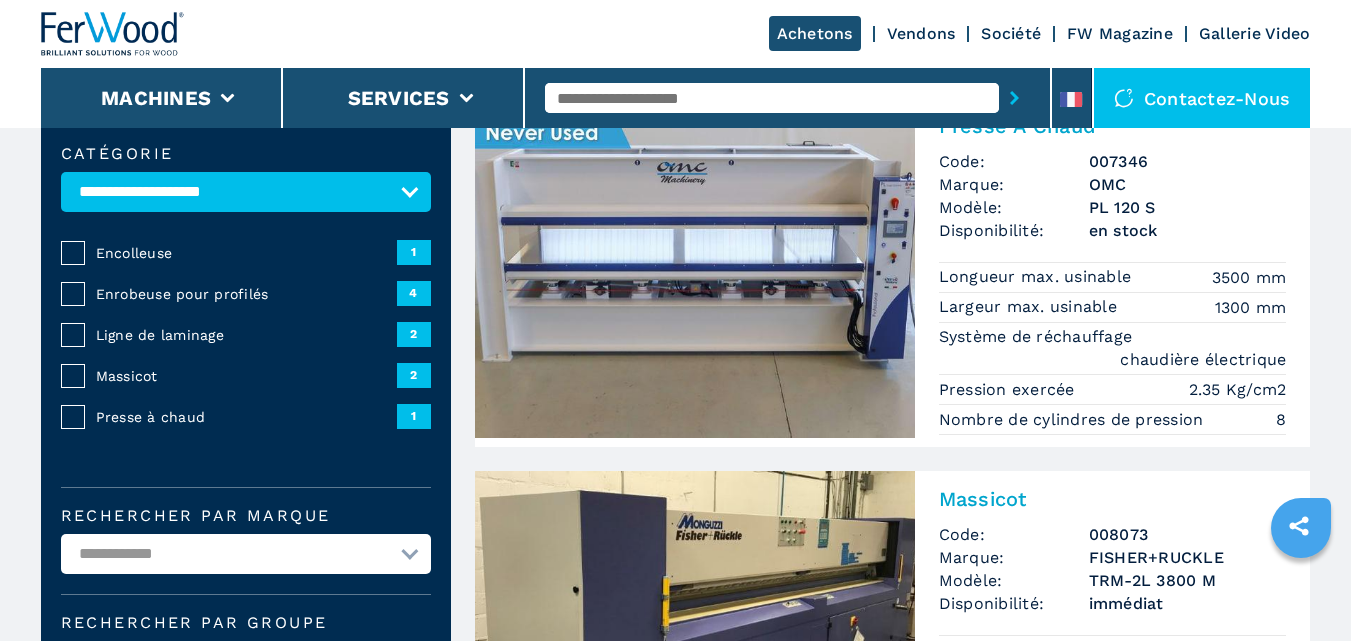 scroll, scrollTop: 100, scrollLeft: 0, axis: vertical 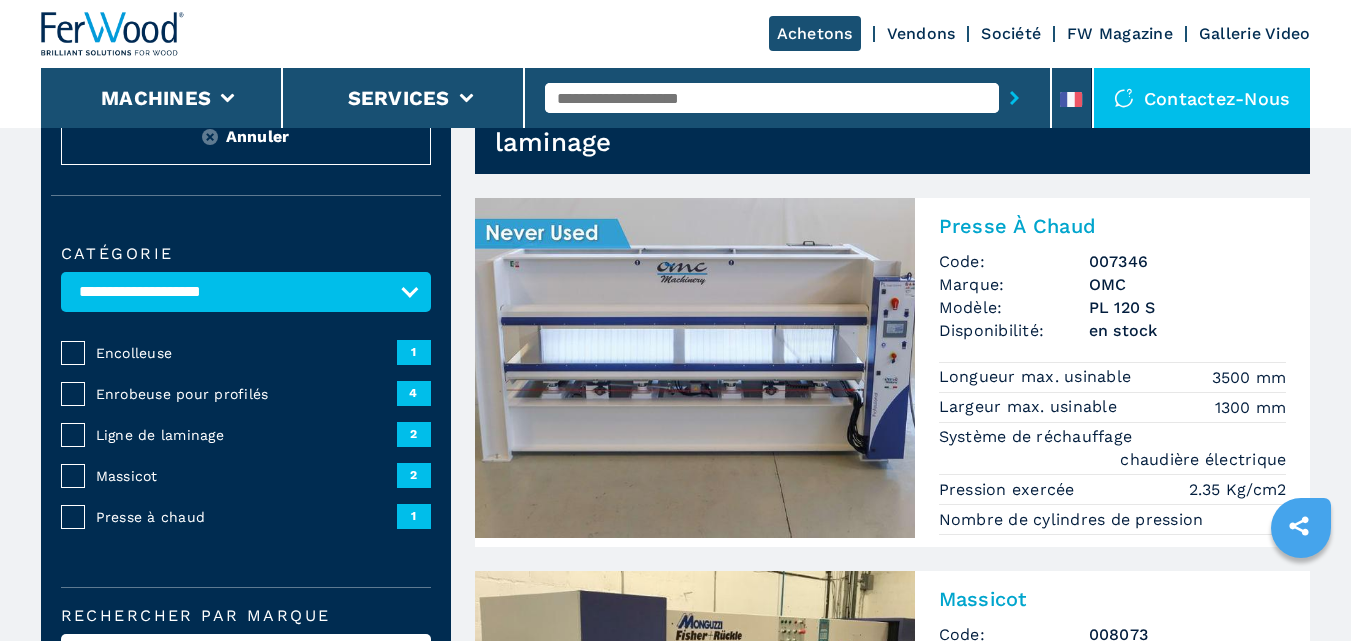click at bounding box center (695, 368) 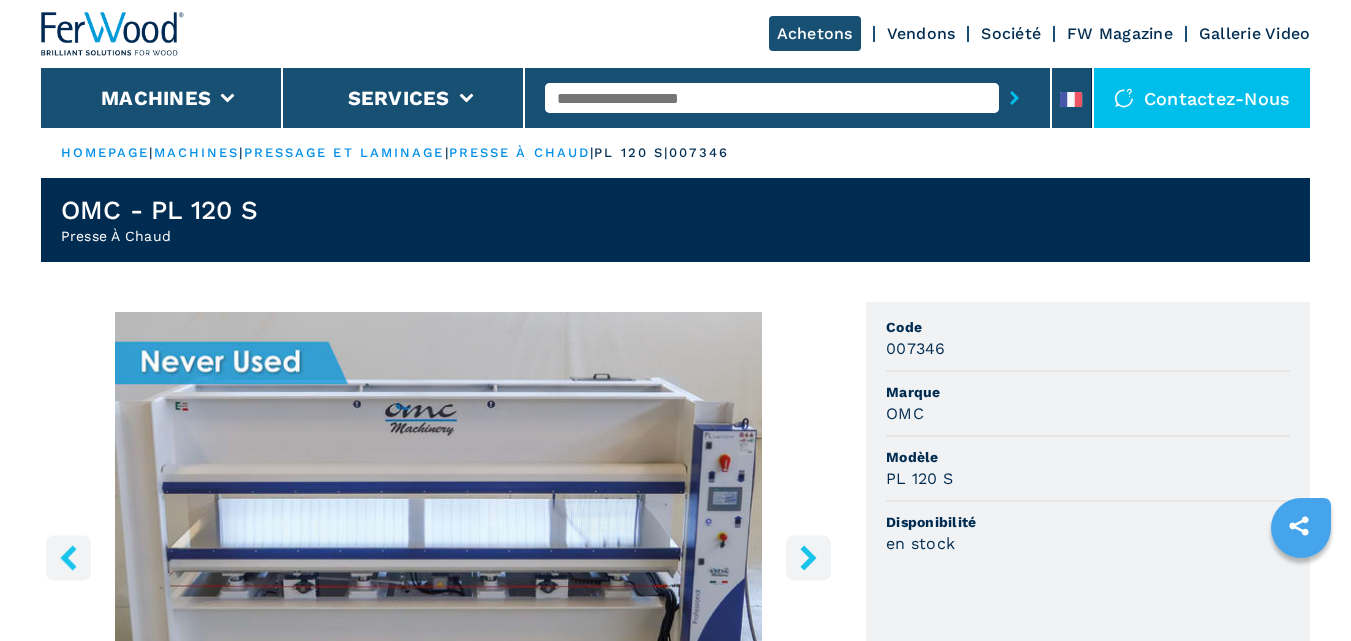 scroll, scrollTop: 0, scrollLeft: 0, axis: both 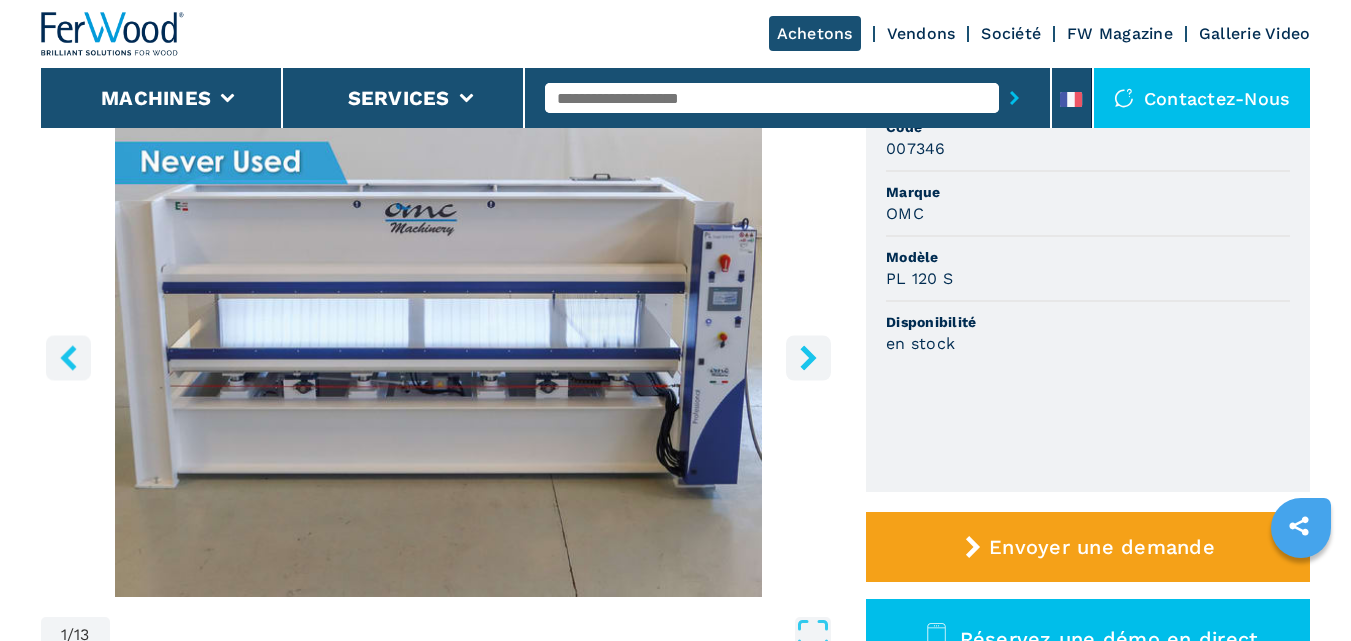 click 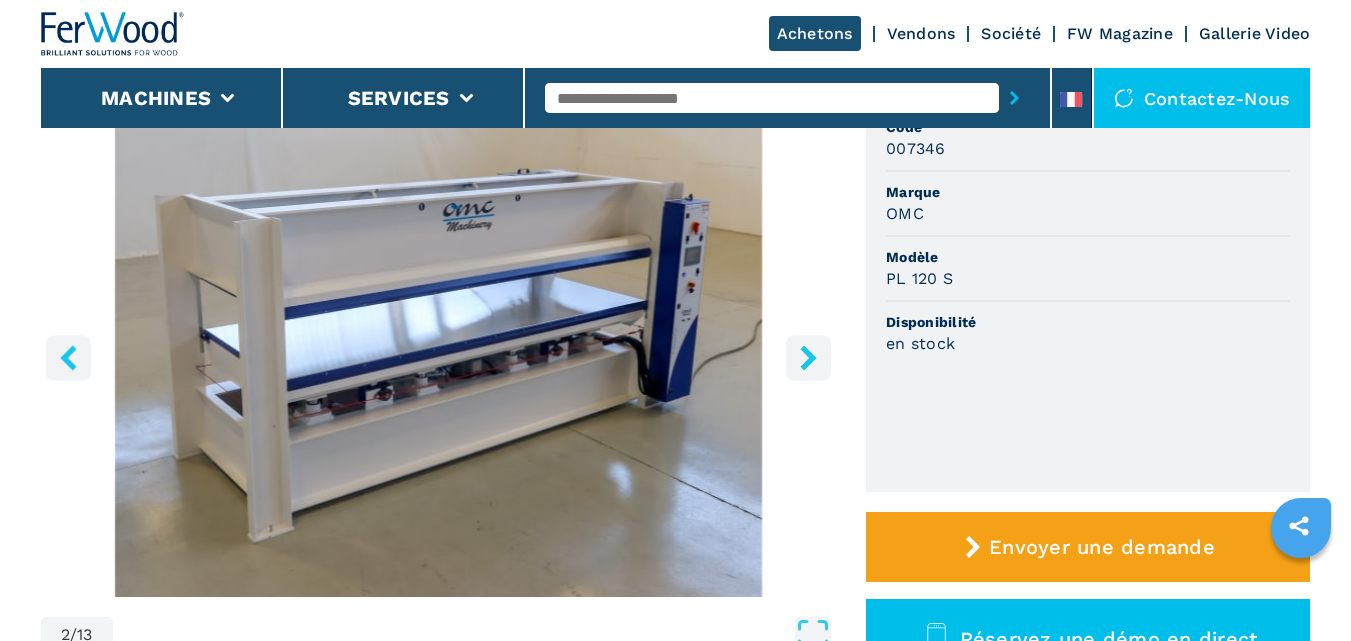 click 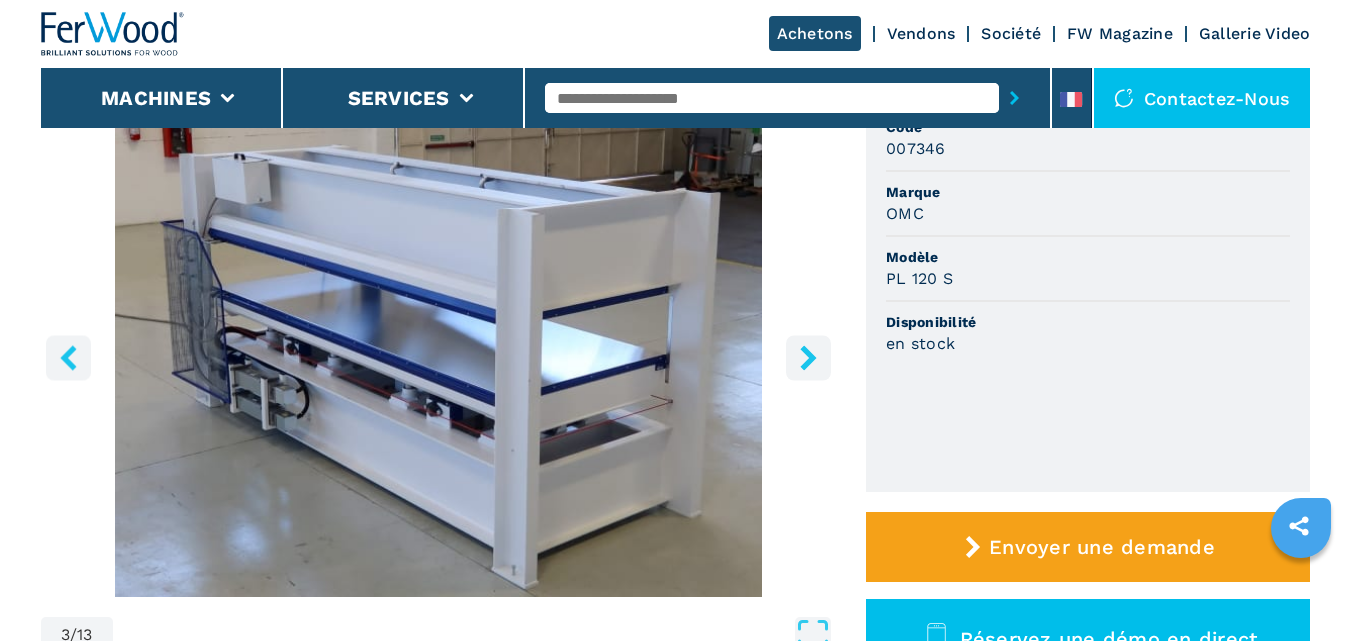 click 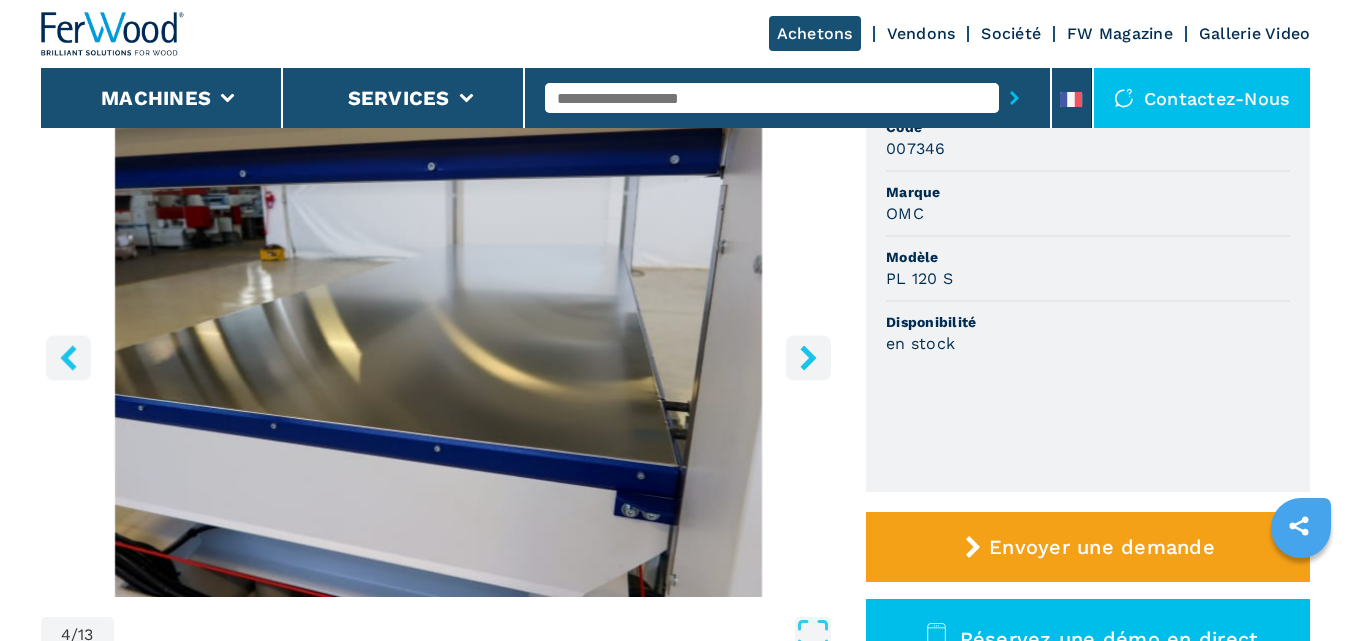 click 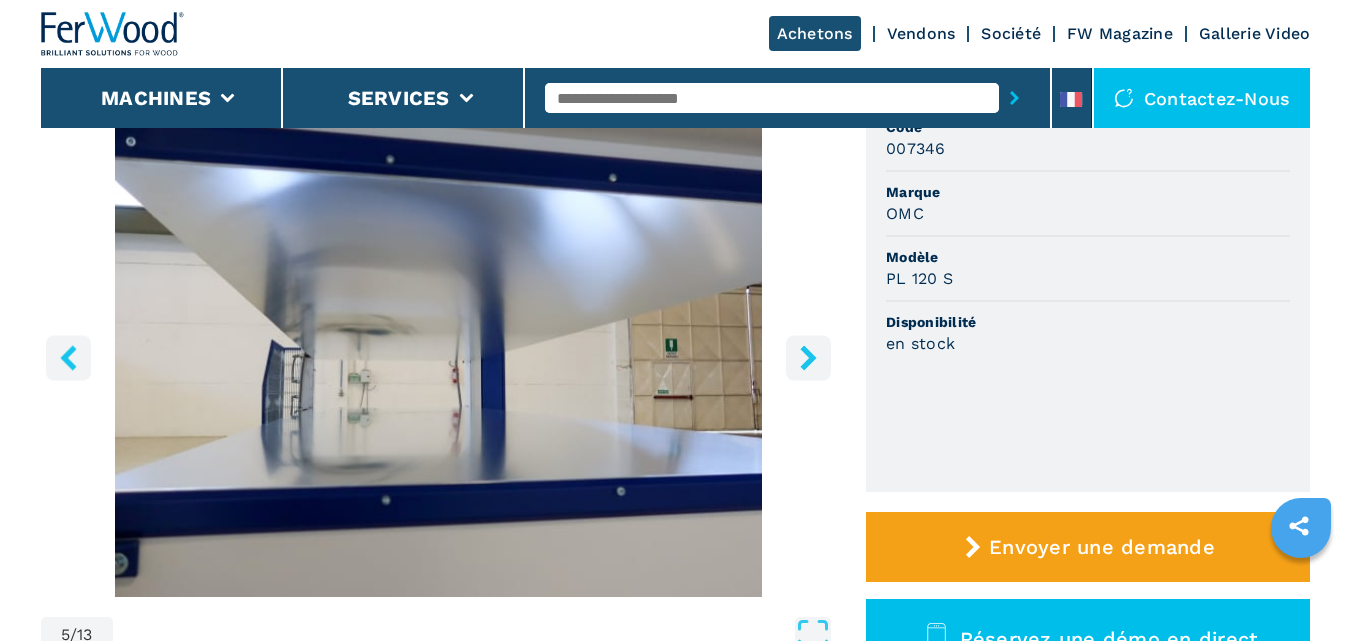 click 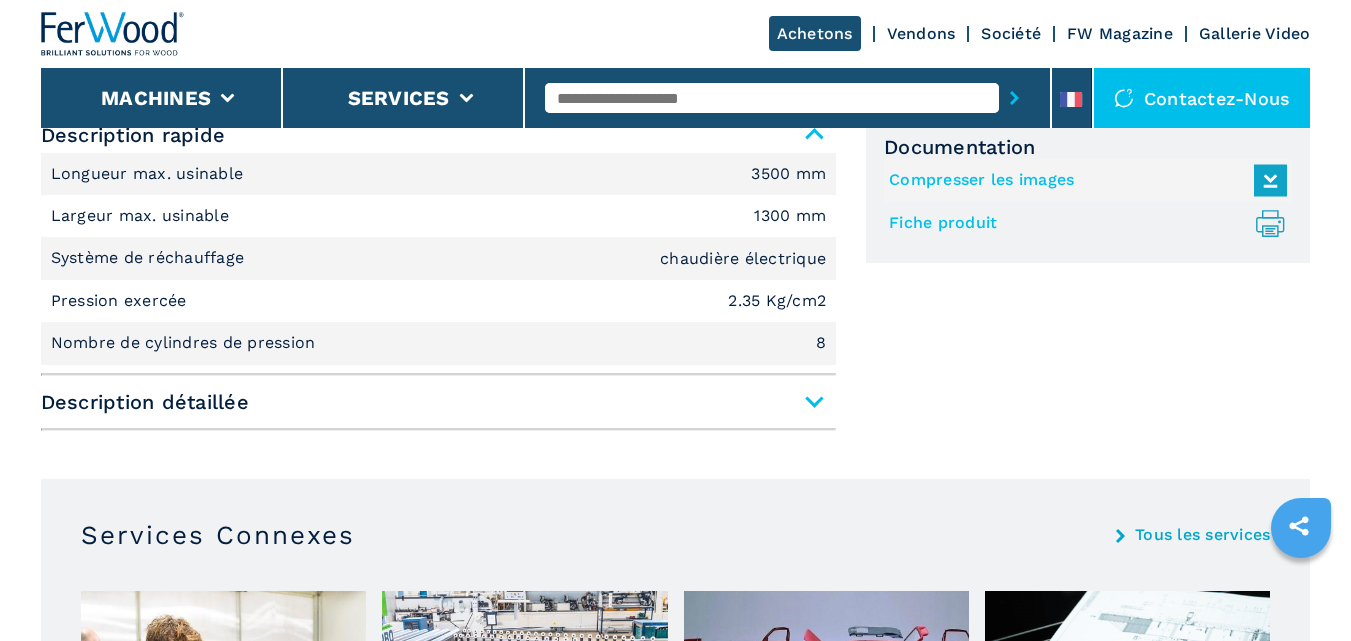scroll, scrollTop: 900, scrollLeft: 0, axis: vertical 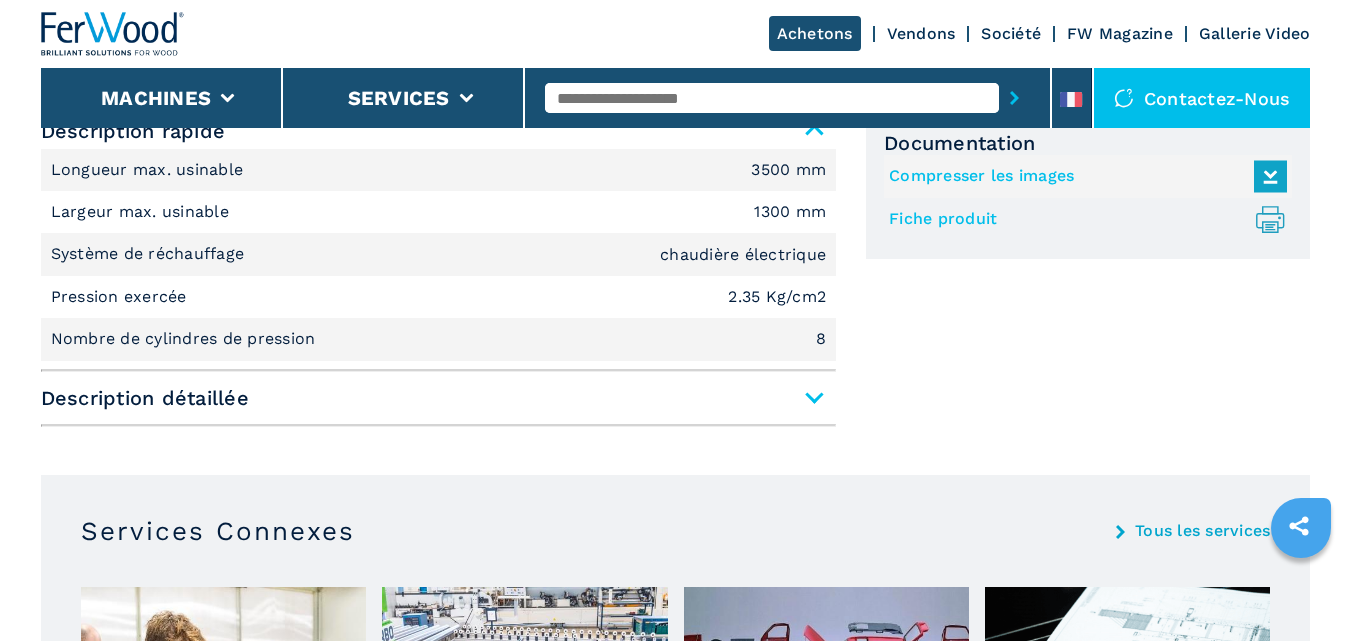 click on "Description détaillée" at bounding box center (438, 398) 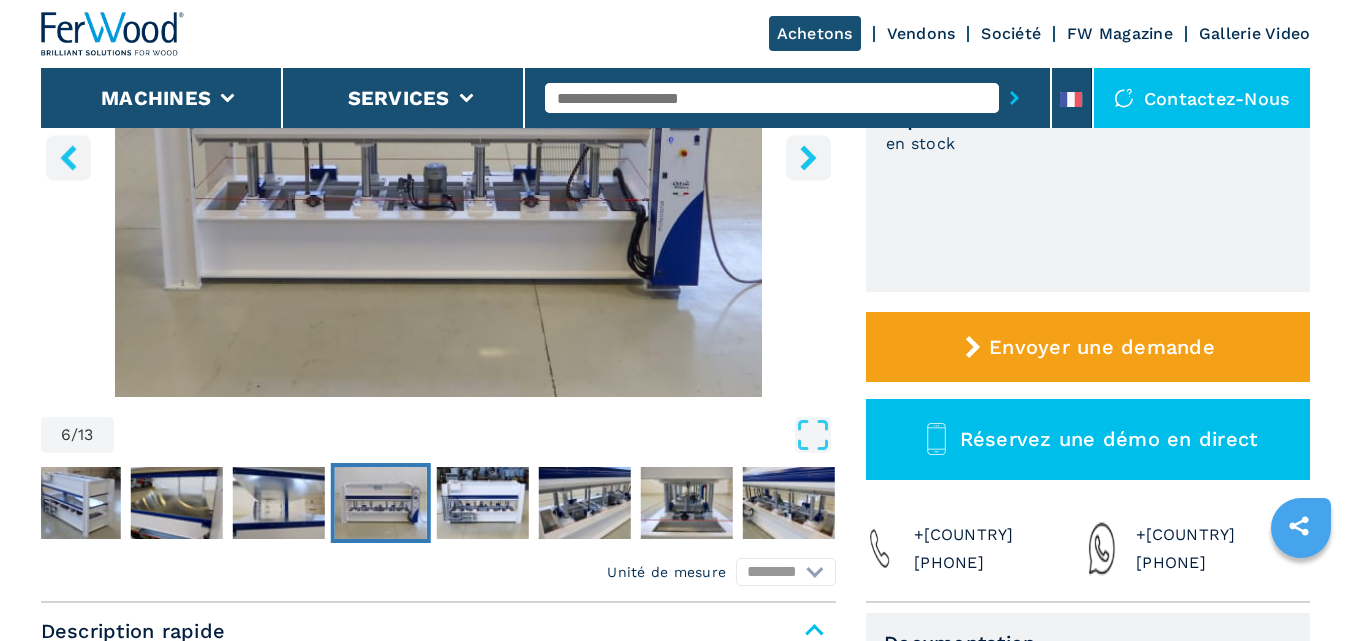 scroll, scrollTop: 300, scrollLeft: 0, axis: vertical 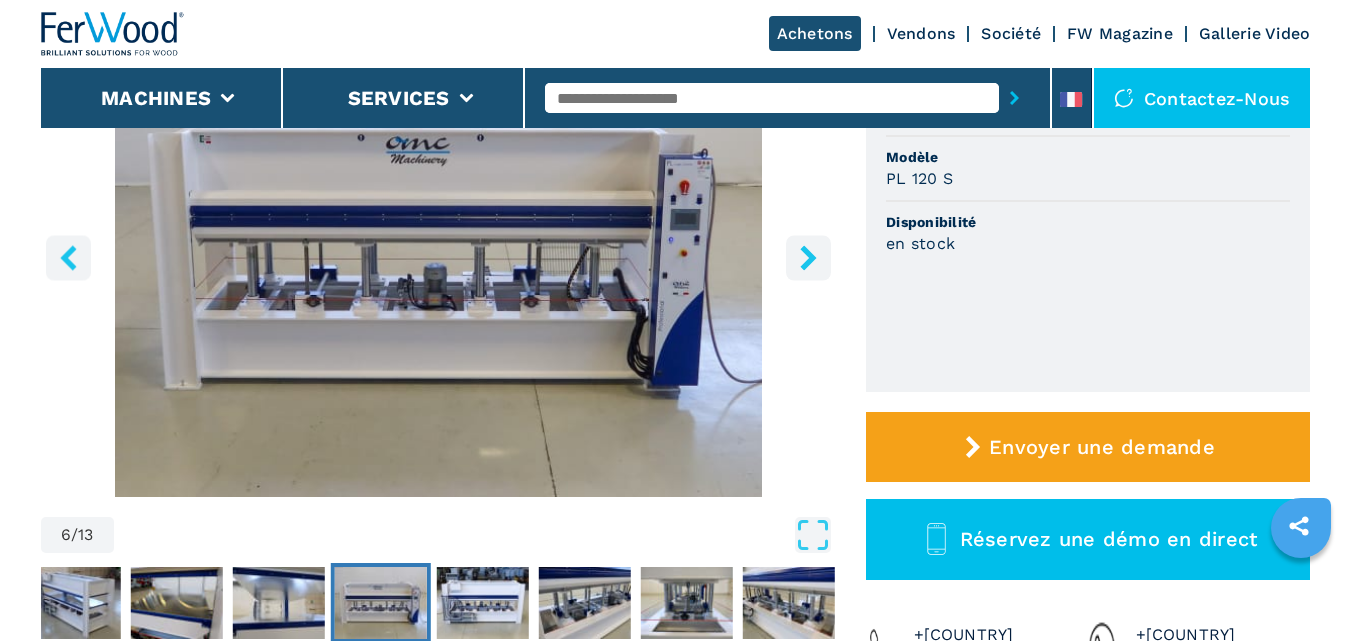 click 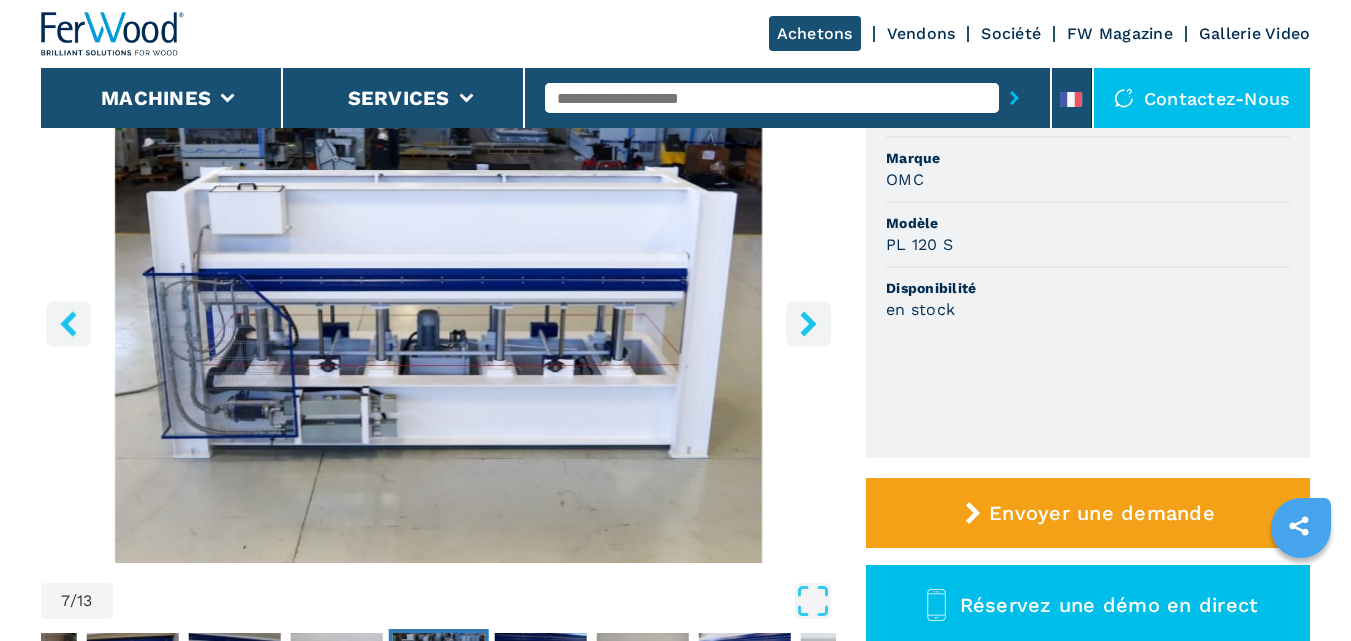 scroll, scrollTop: 200, scrollLeft: 0, axis: vertical 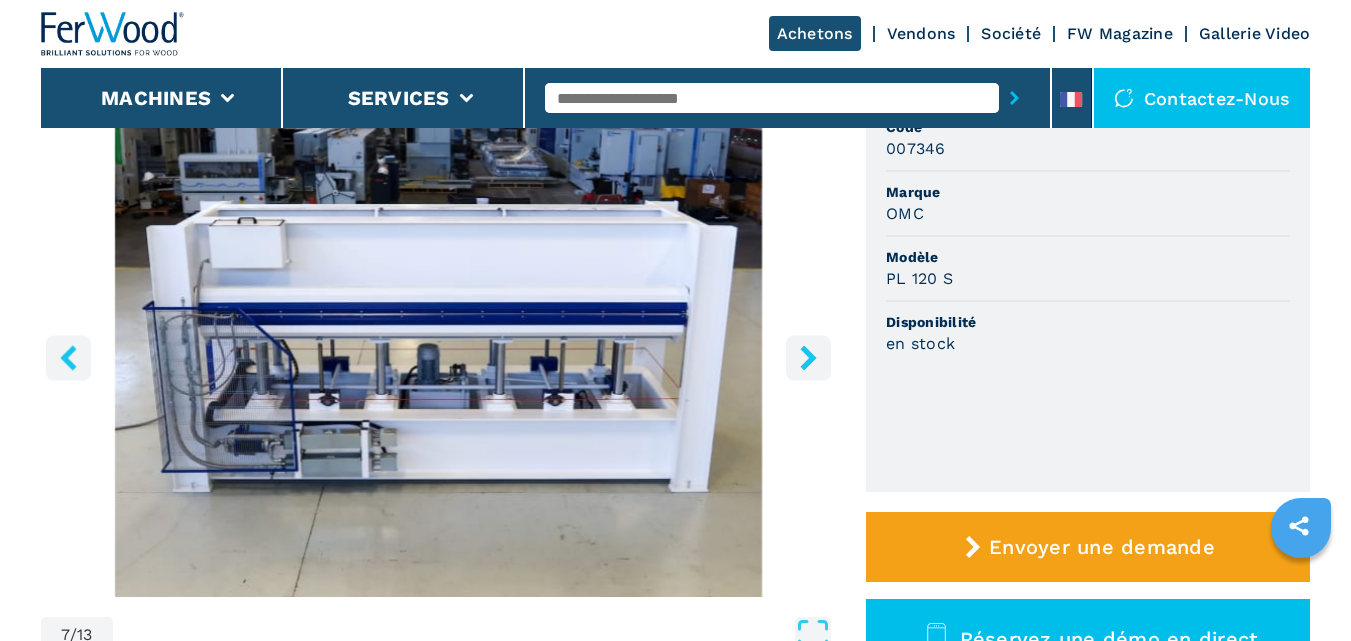click 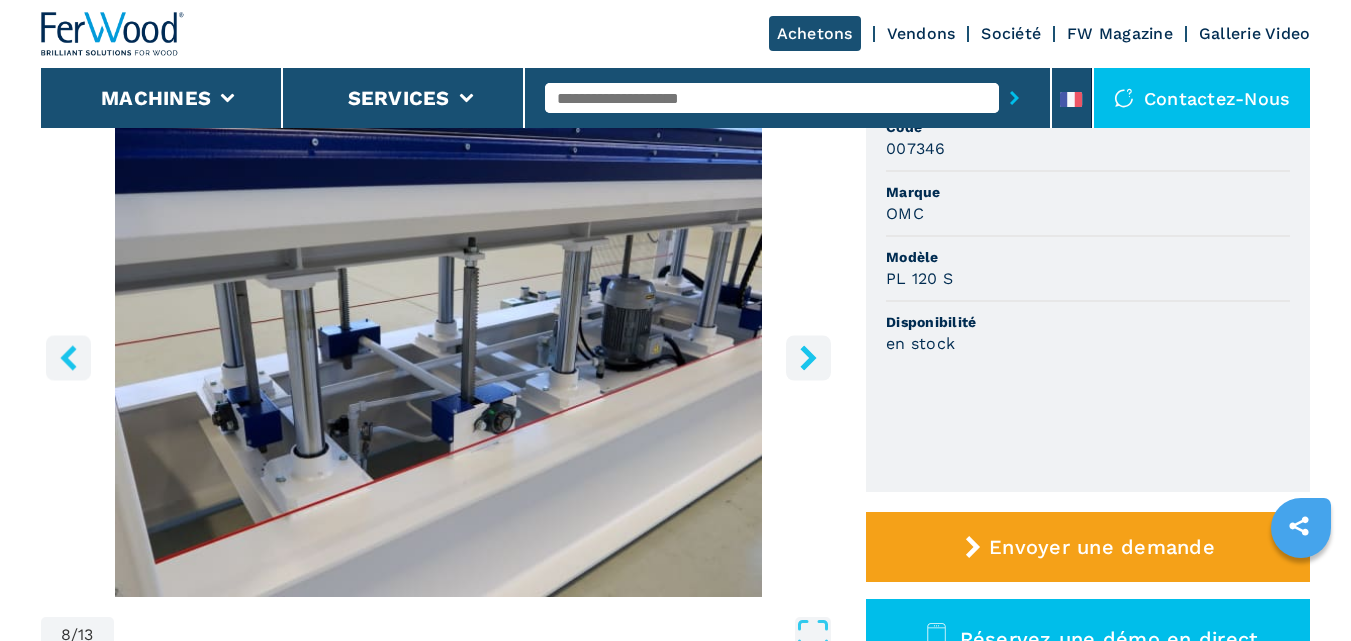 click 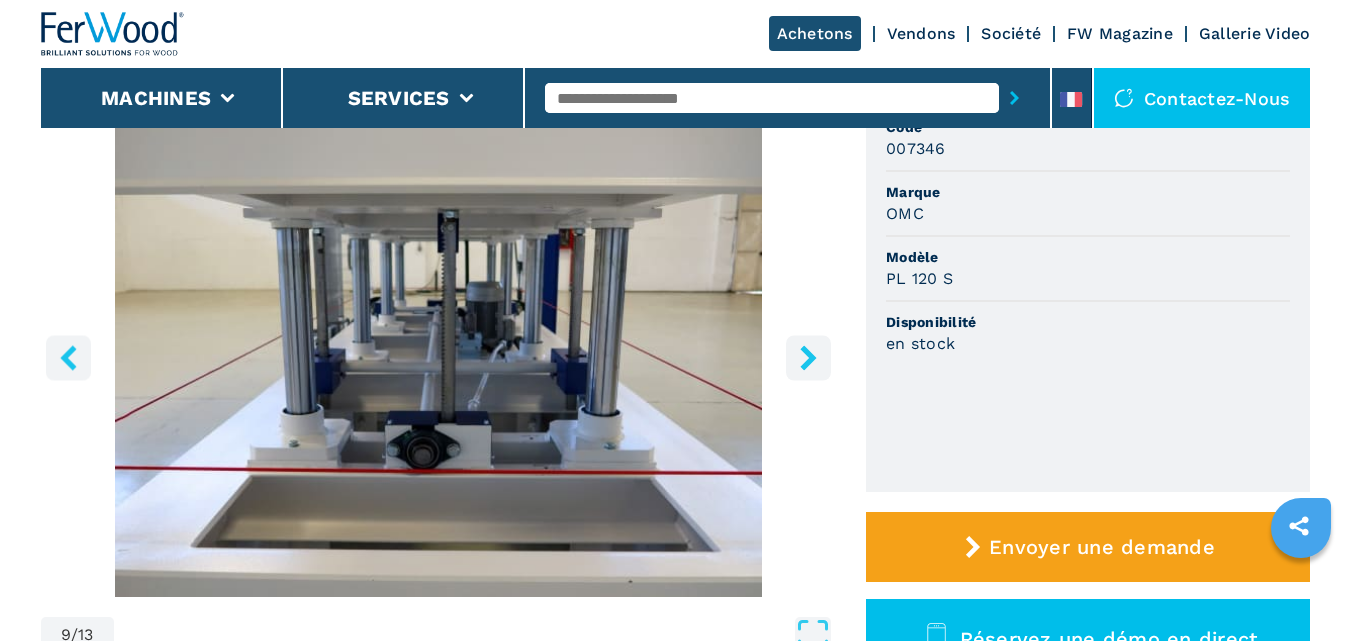 click 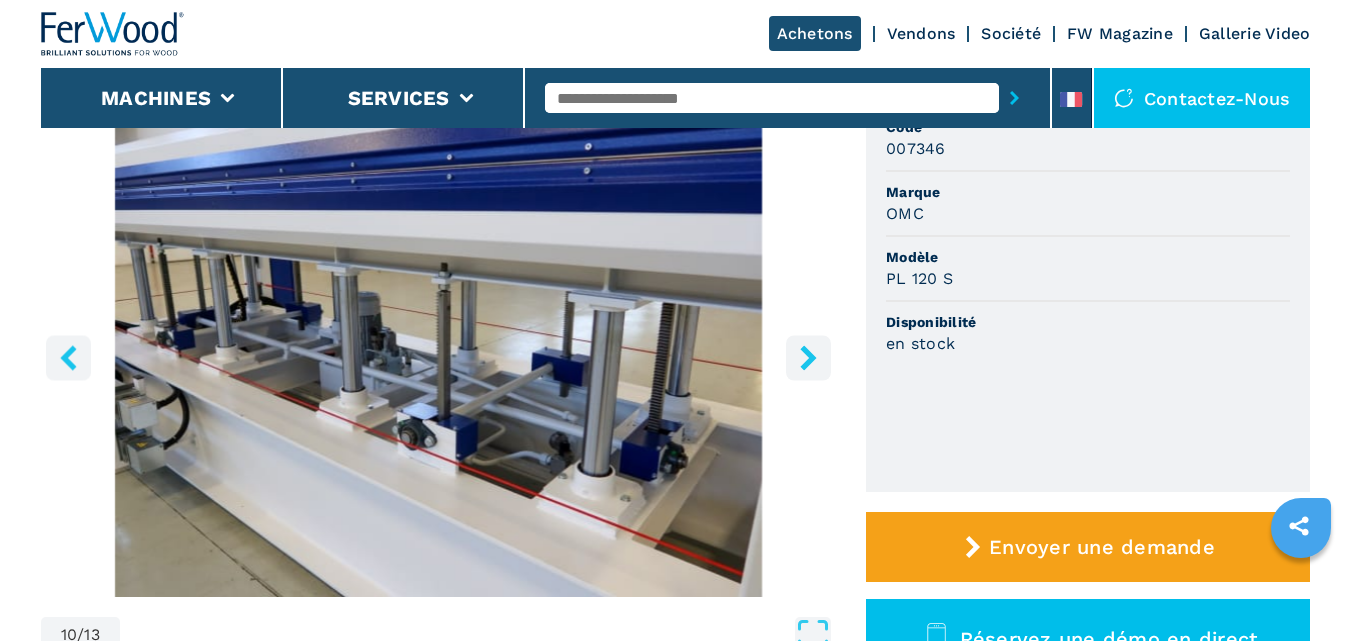 click 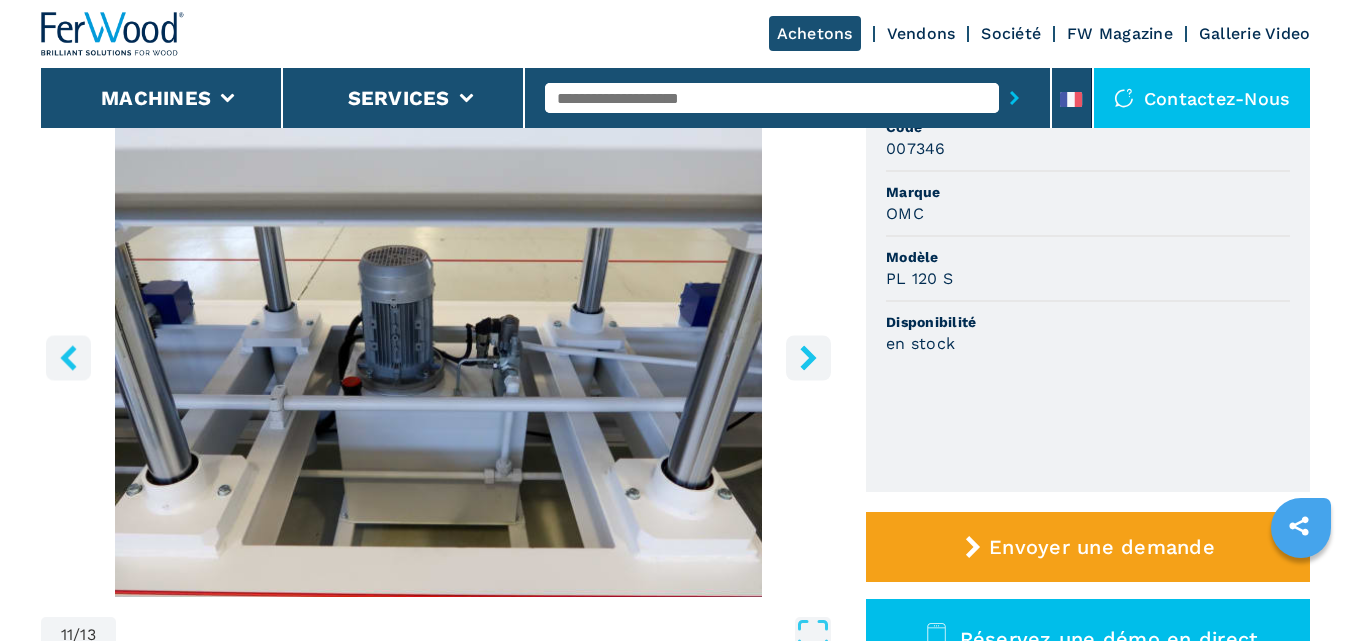 click 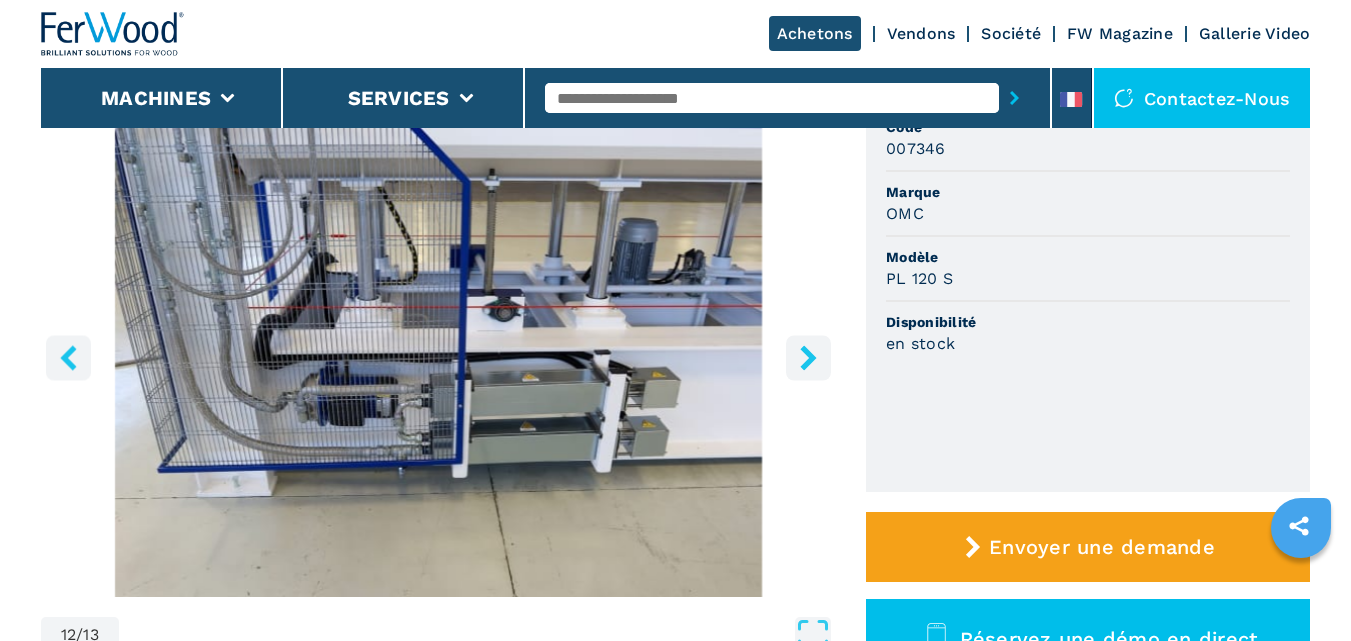 click 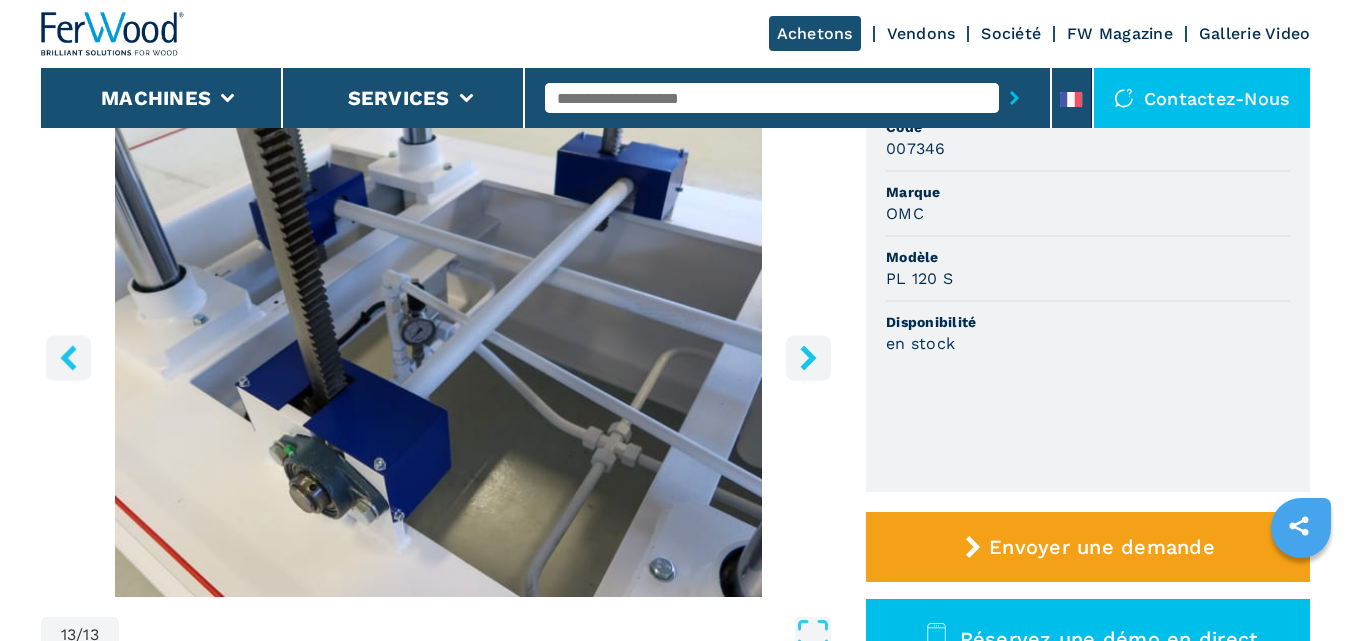 scroll, scrollTop: 100, scrollLeft: 0, axis: vertical 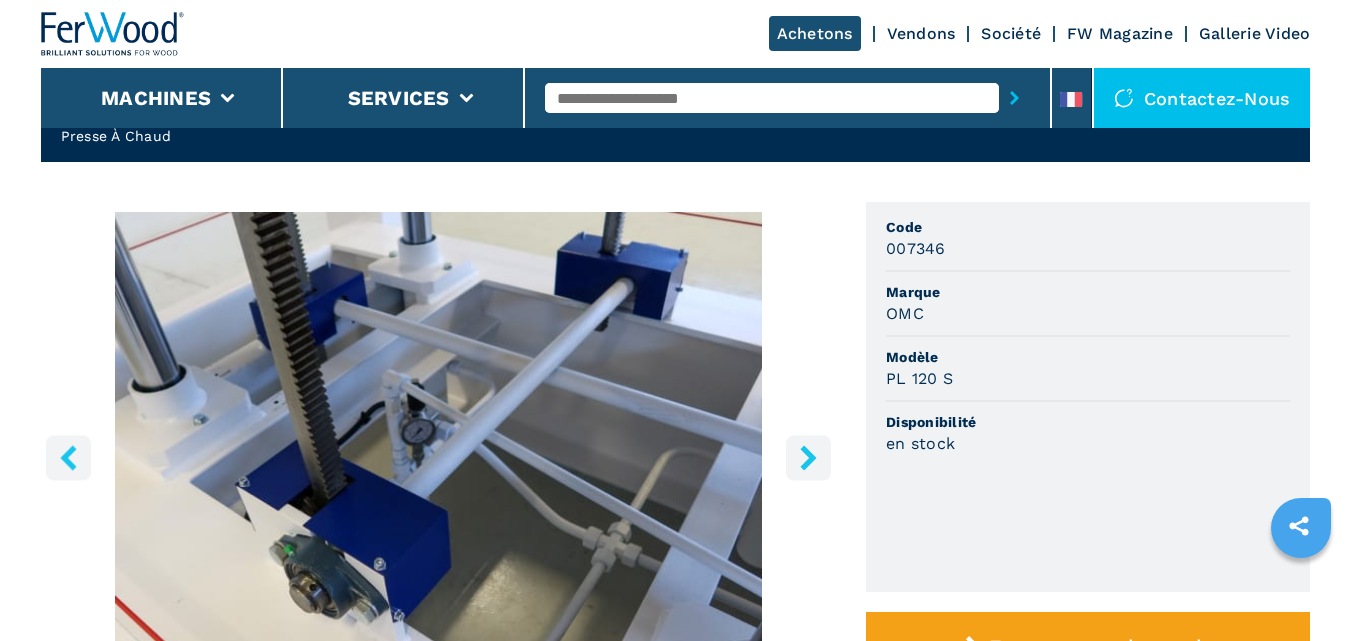 click 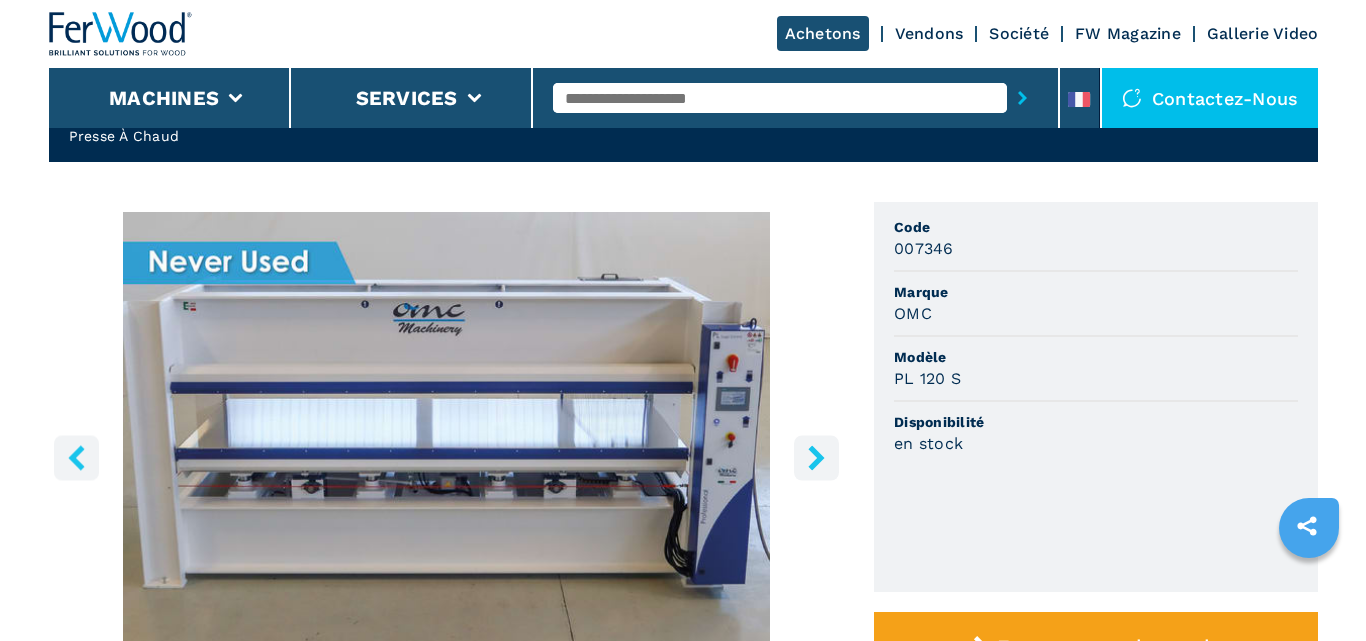 scroll, scrollTop: 200, scrollLeft: 0, axis: vertical 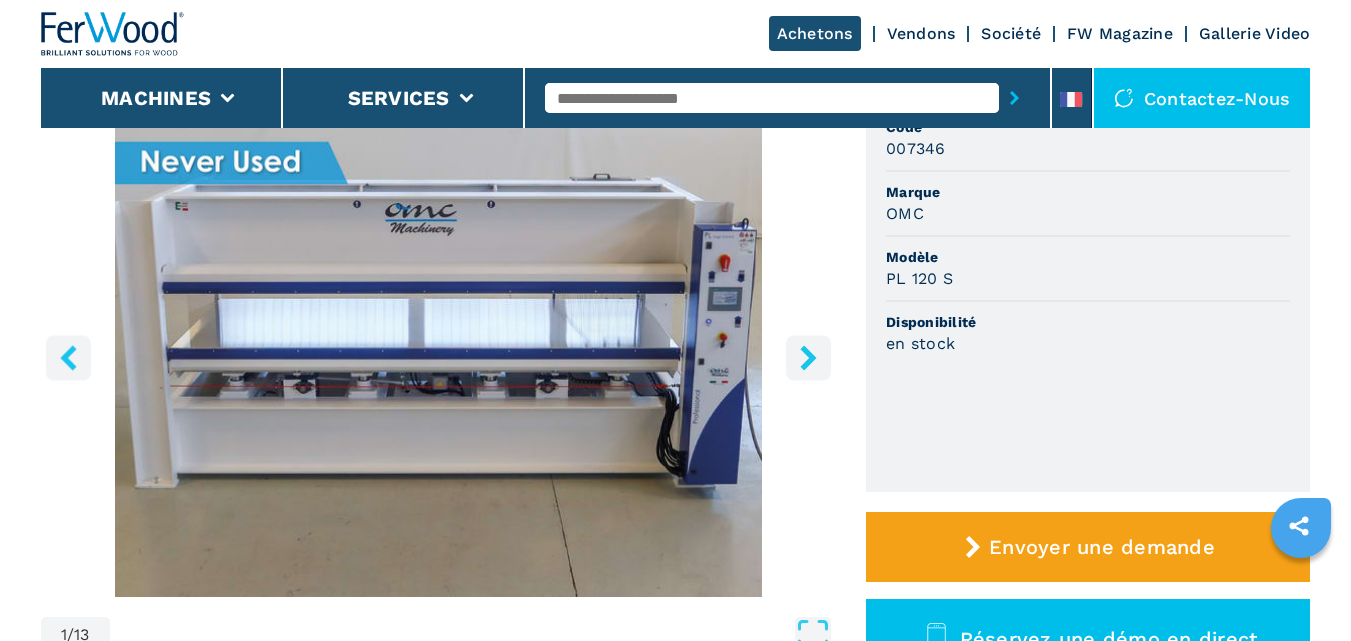 click 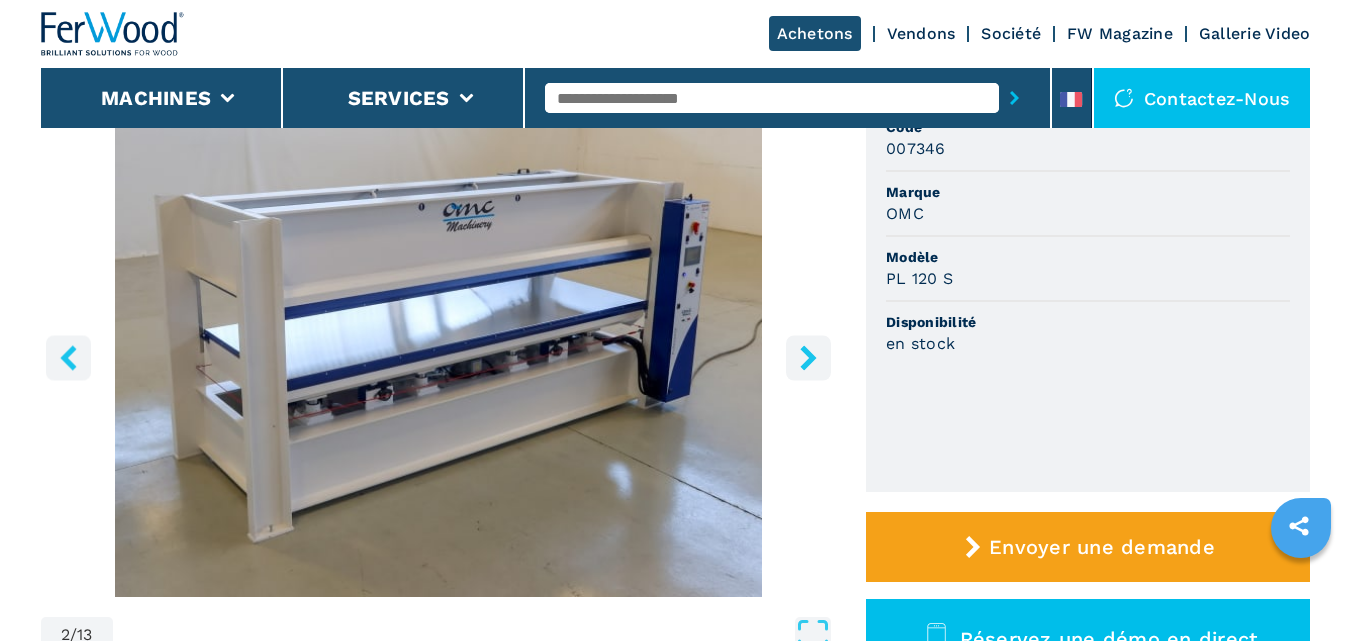 click 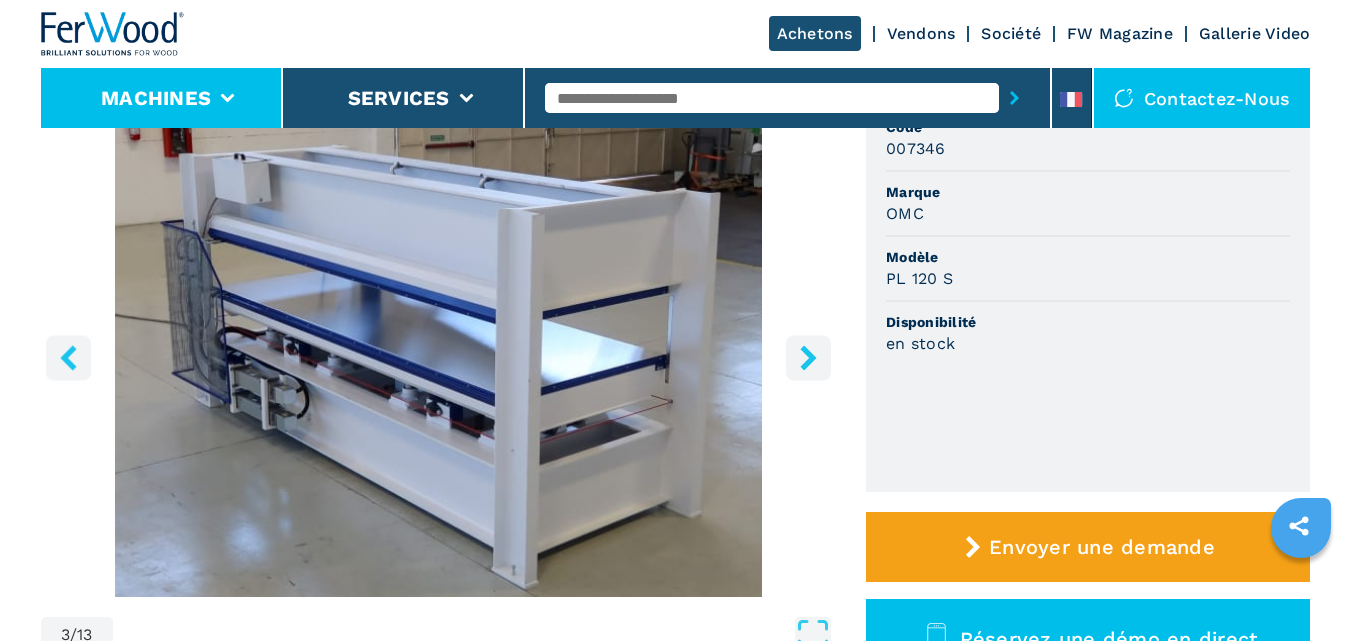 click on "Machines" at bounding box center [156, 98] 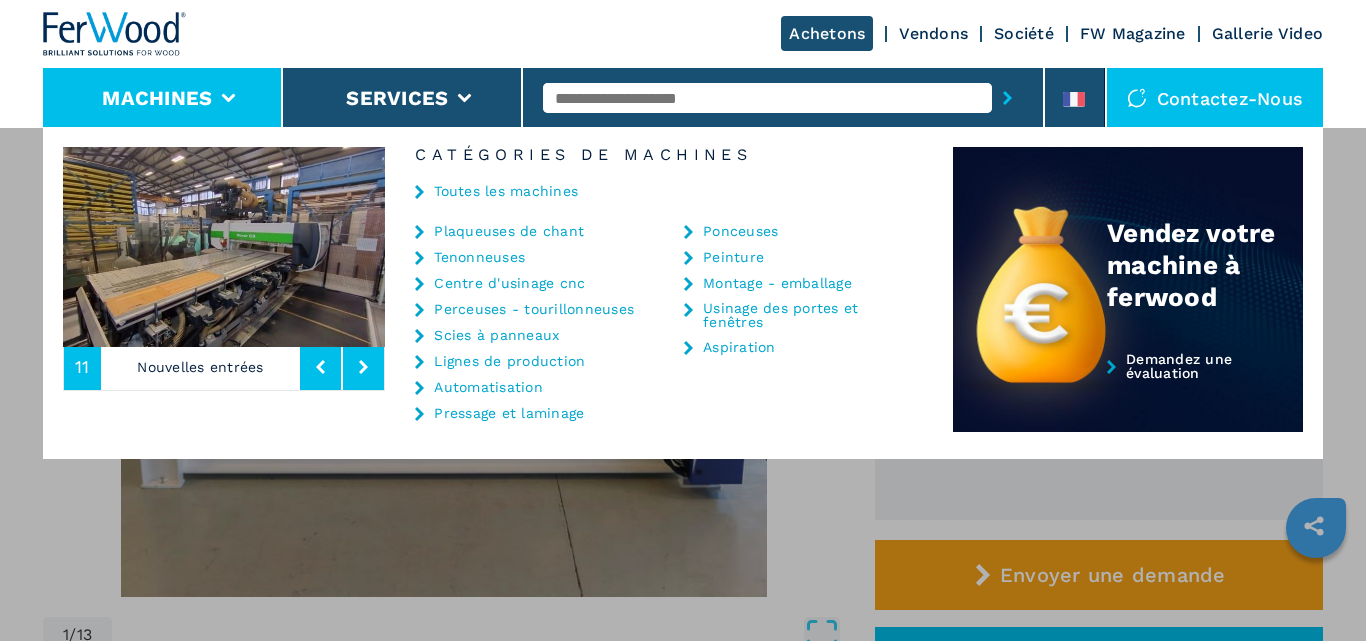 click on "Centre d'usinage cnc" at bounding box center (509, 283) 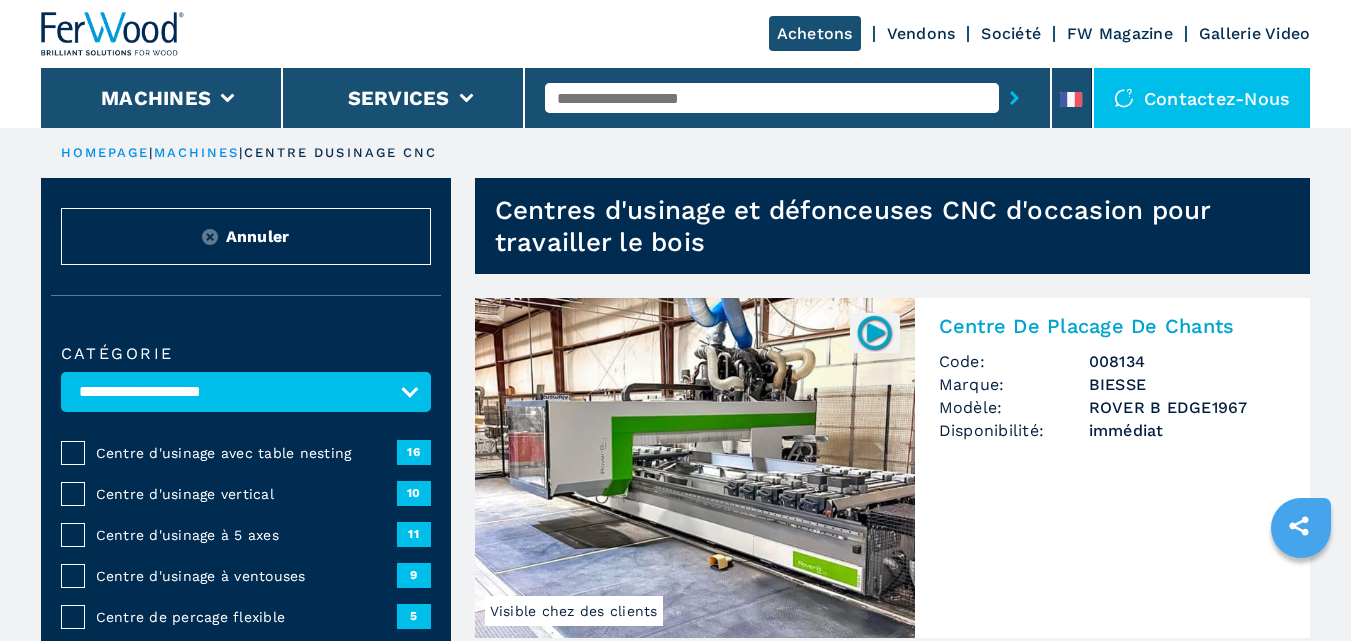 scroll, scrollTop: 0, scrollLeft: 0, axis: both 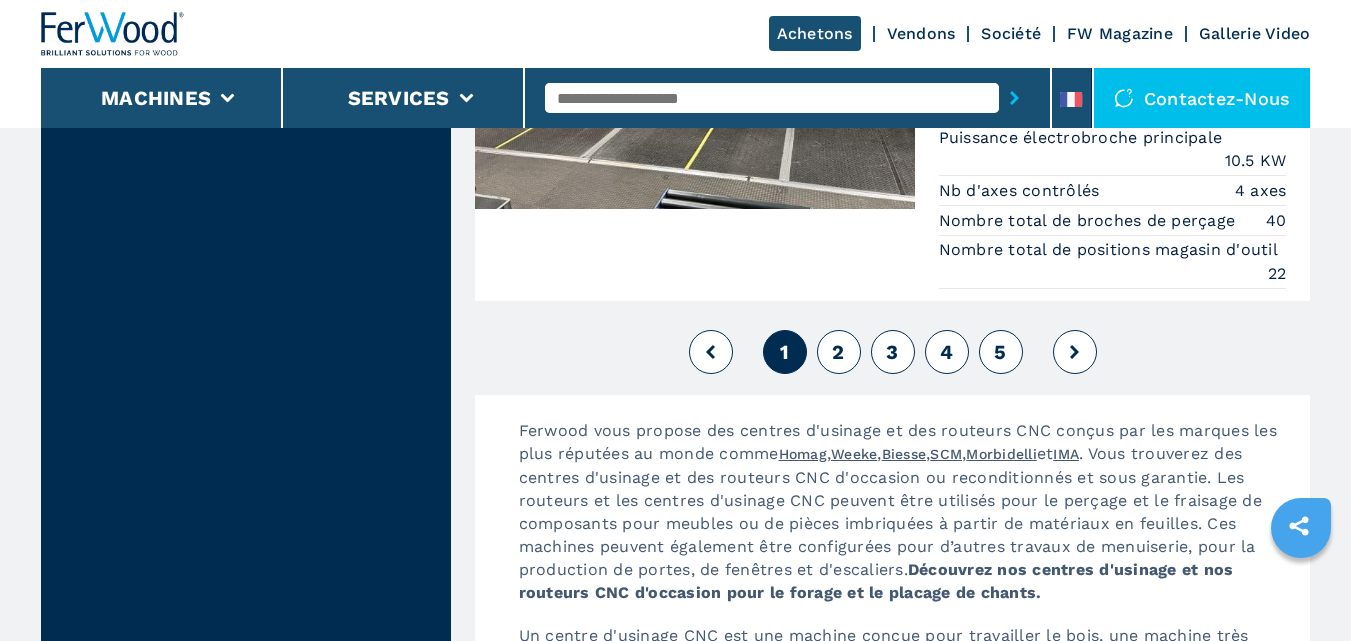 click 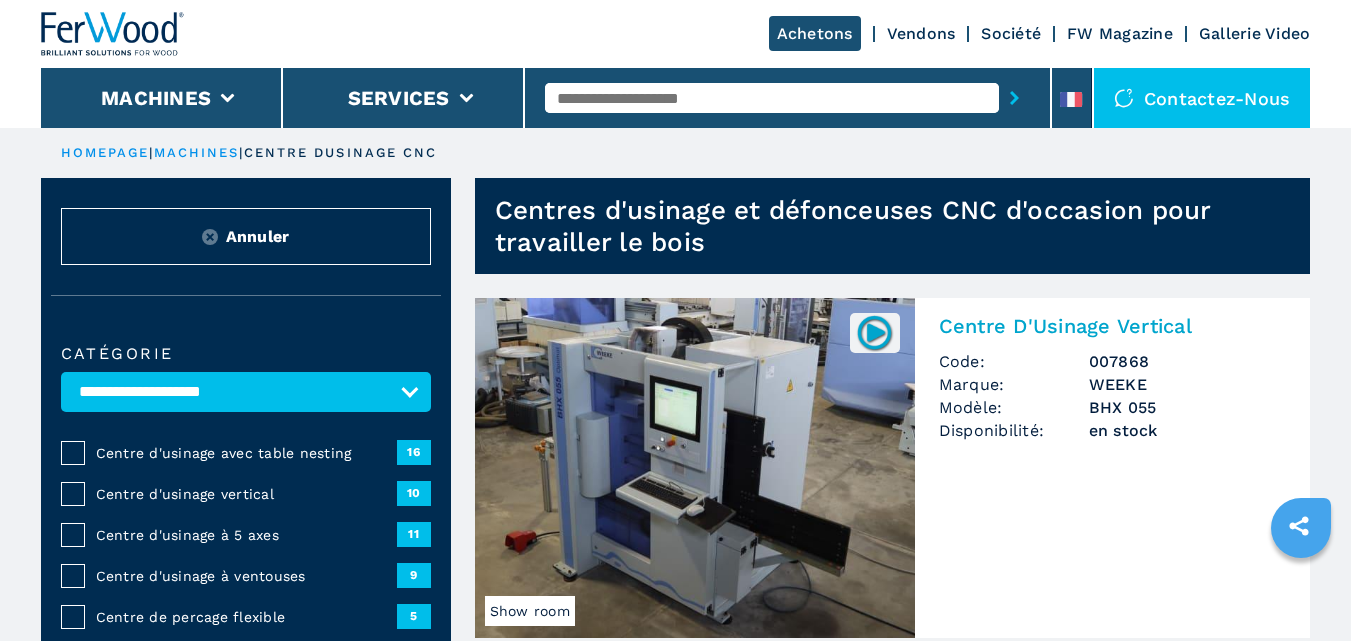 scroll, scrollTop: 0, scrollLeft: 0, axis: both 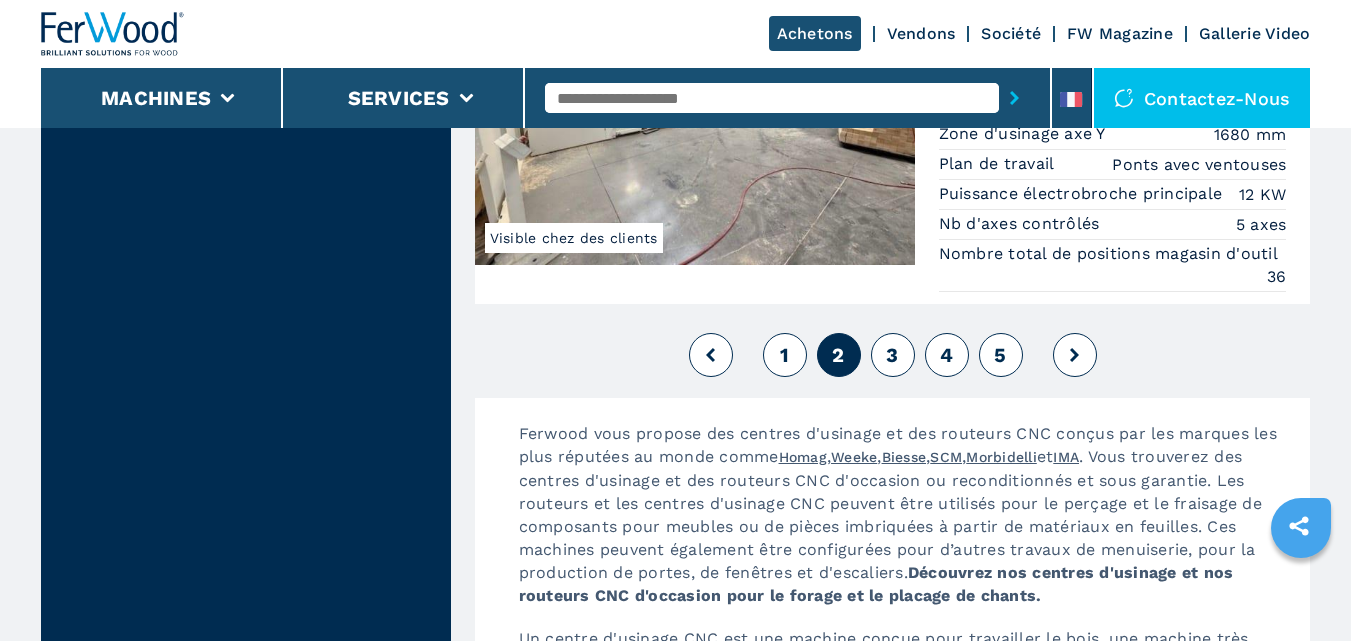 click 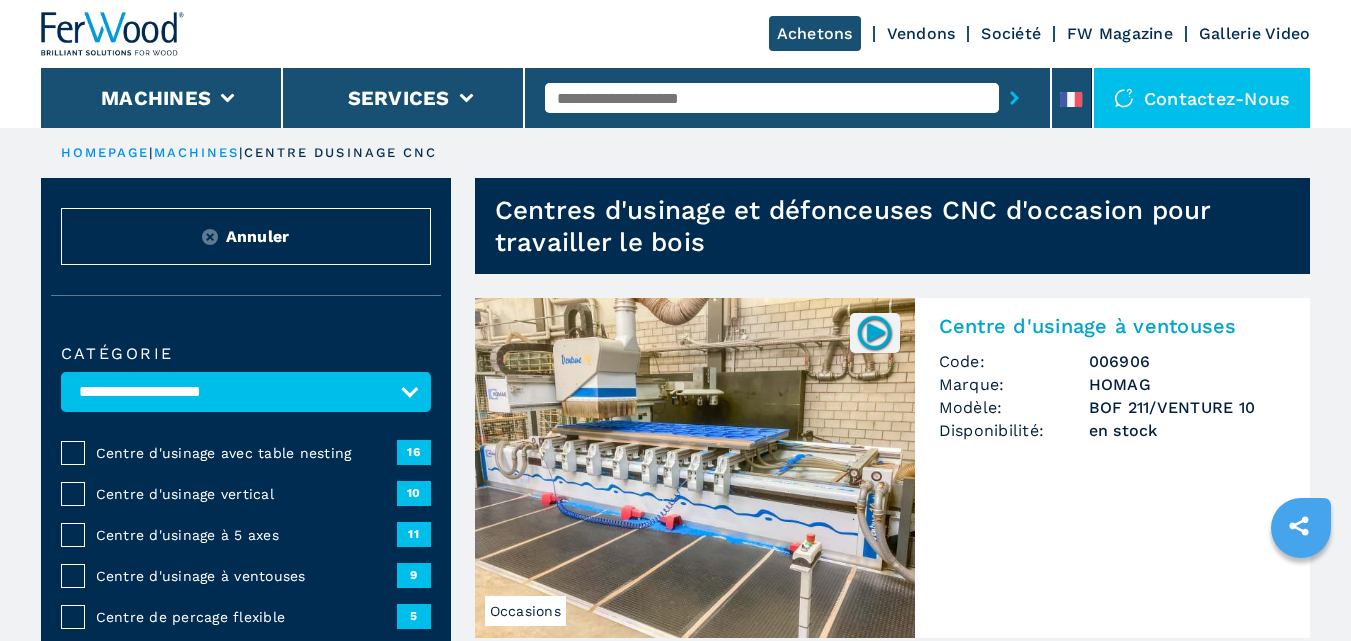 scroll, scrollTop: 0, scrollLeft: 0, axis: both 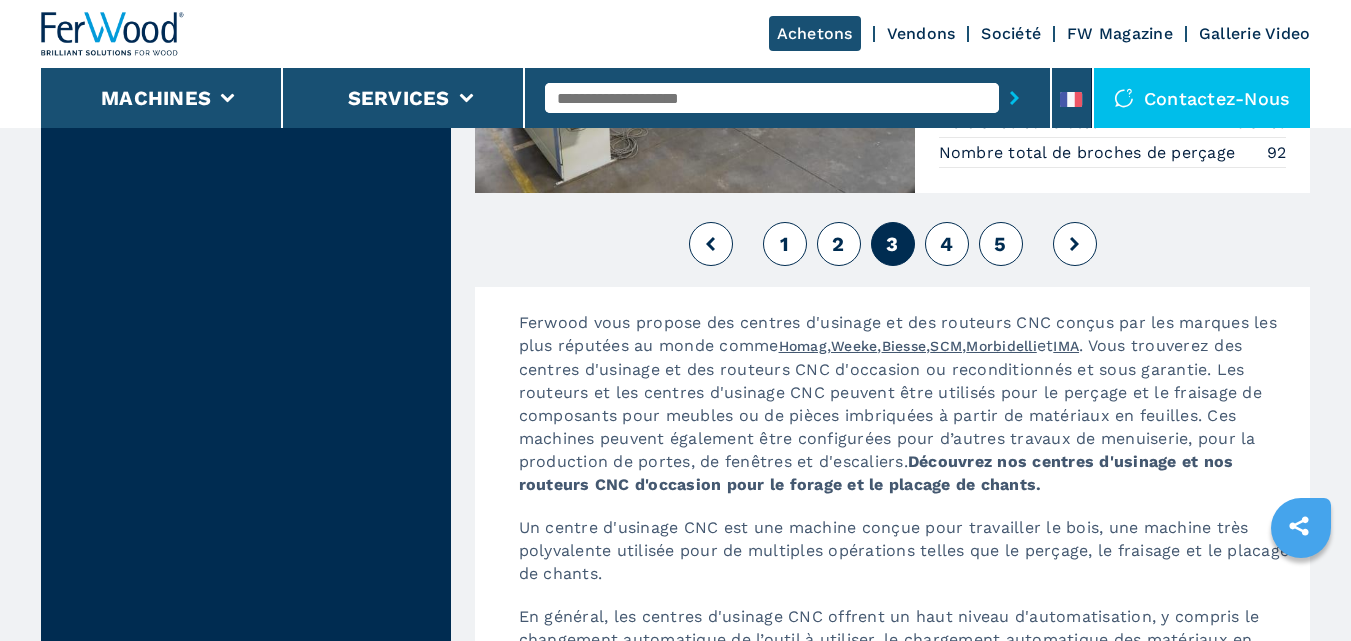 click at bounding box center (1075, 244) 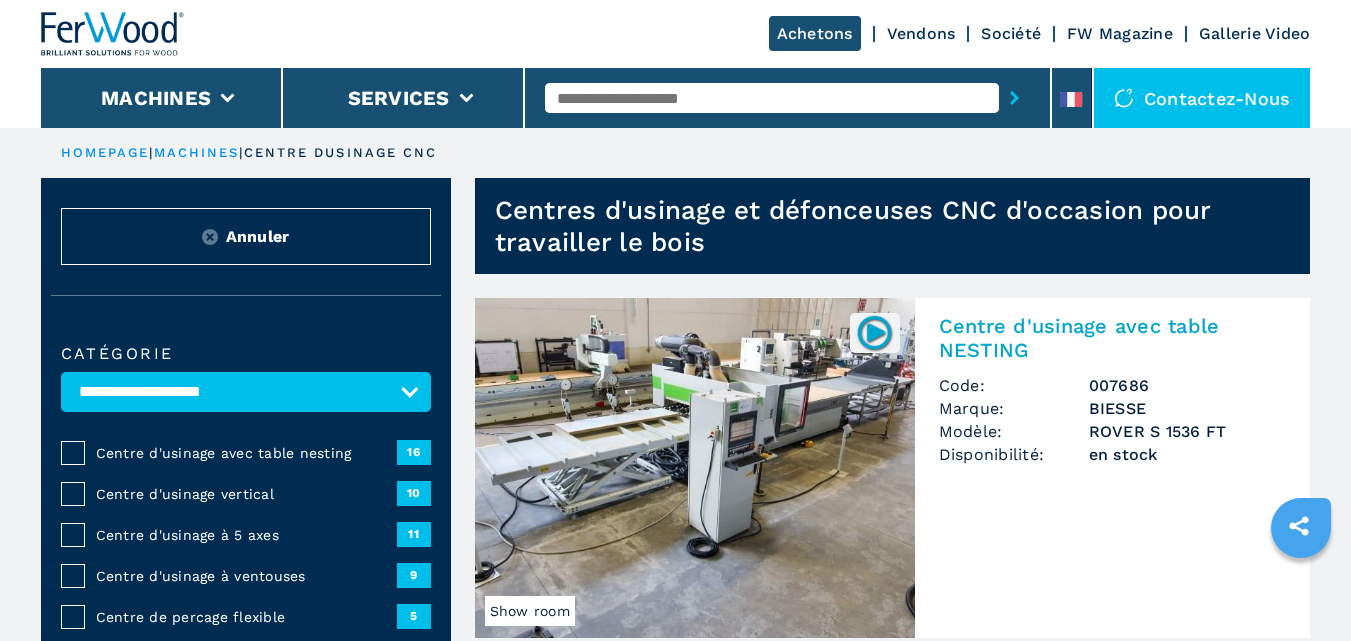 scroll, scrollTop: 0, scrollLeft: 0, axis: both 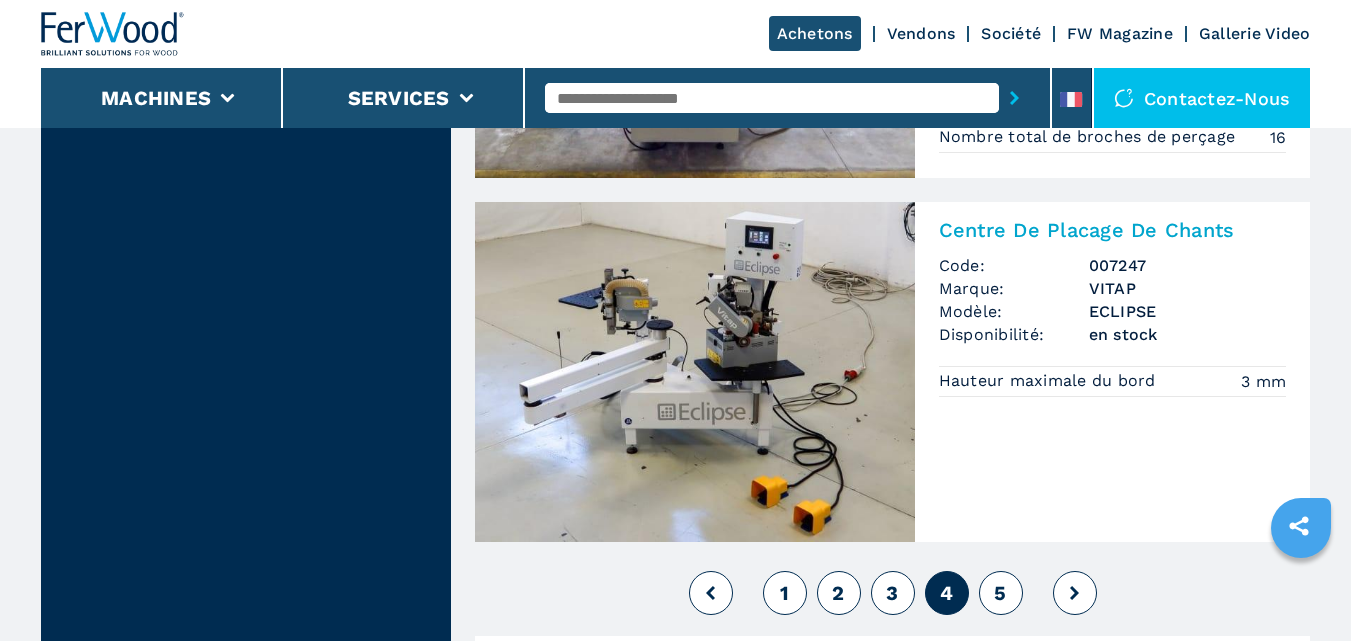 click at bounding box center [1075, 593] 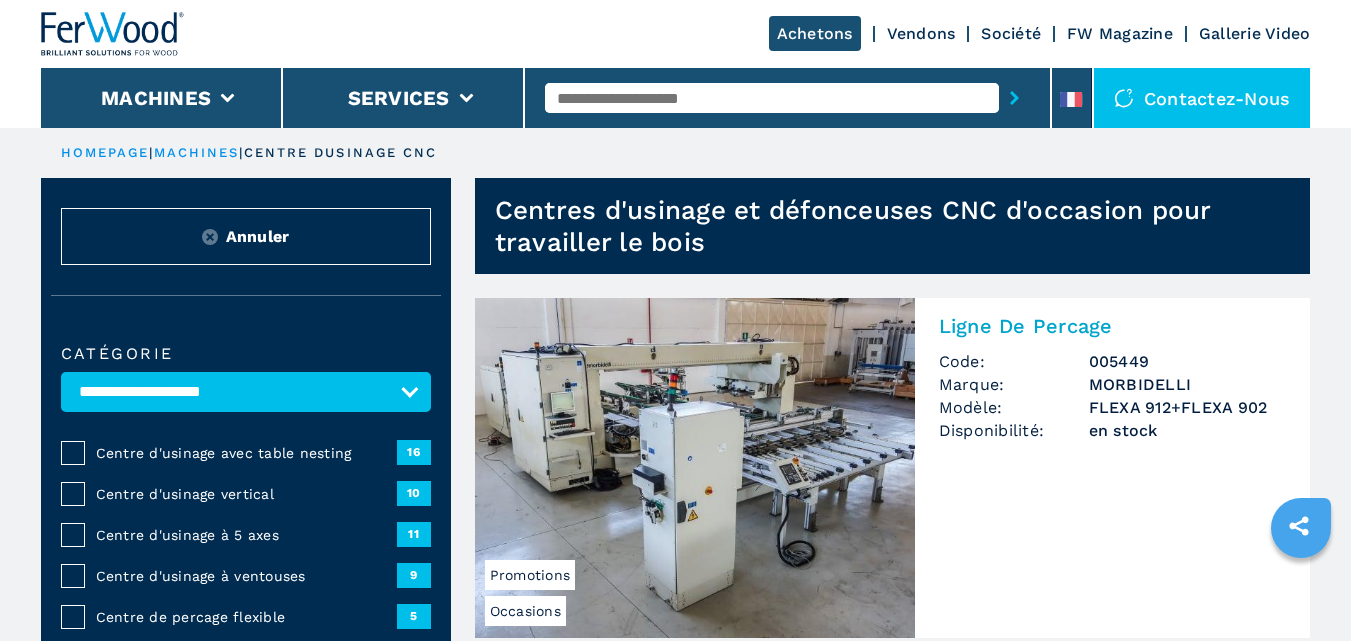 scroll, scrollTop: 0, scrollLeft: 0, axis: both 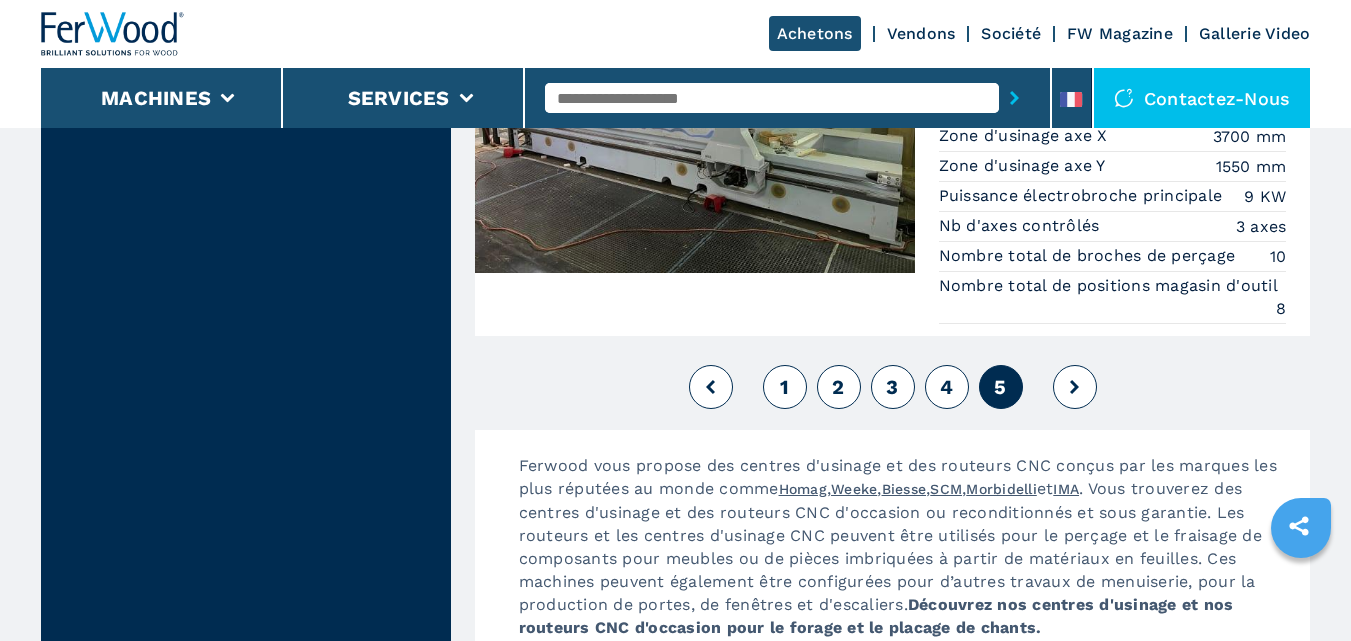 click on "Biesse" at bounding box center [904, 489] 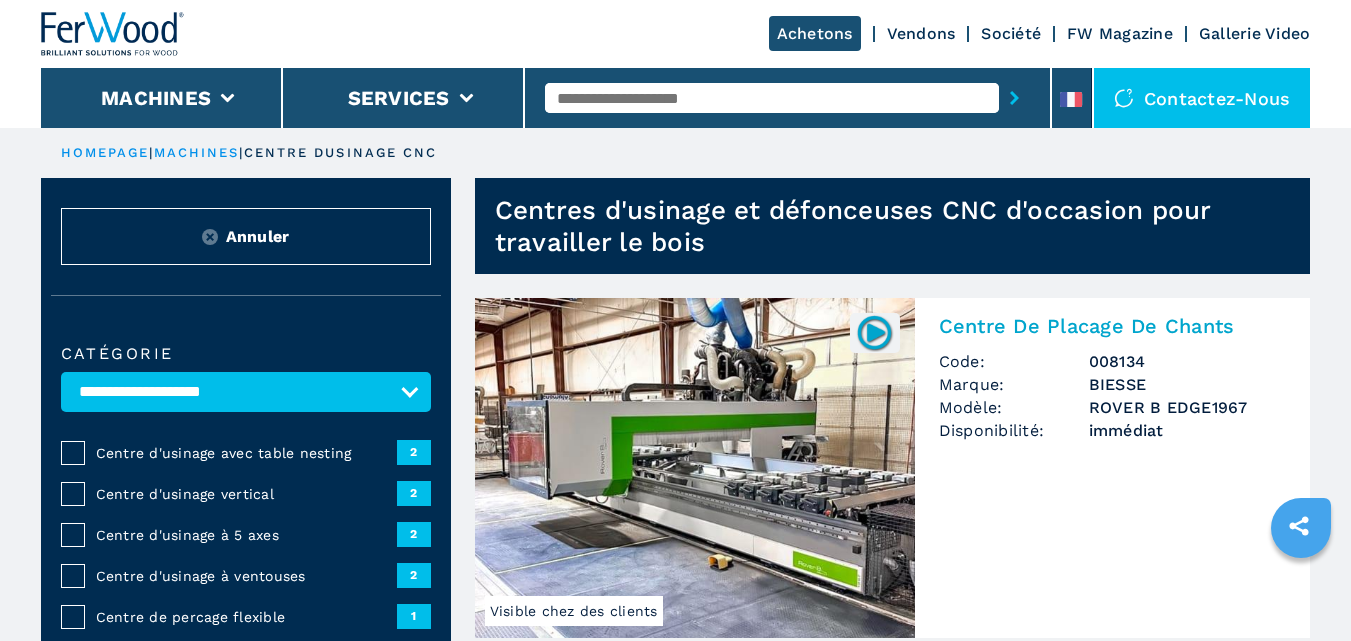 scroll, scrollTop: 0, scrollLeft: 0, axis: both 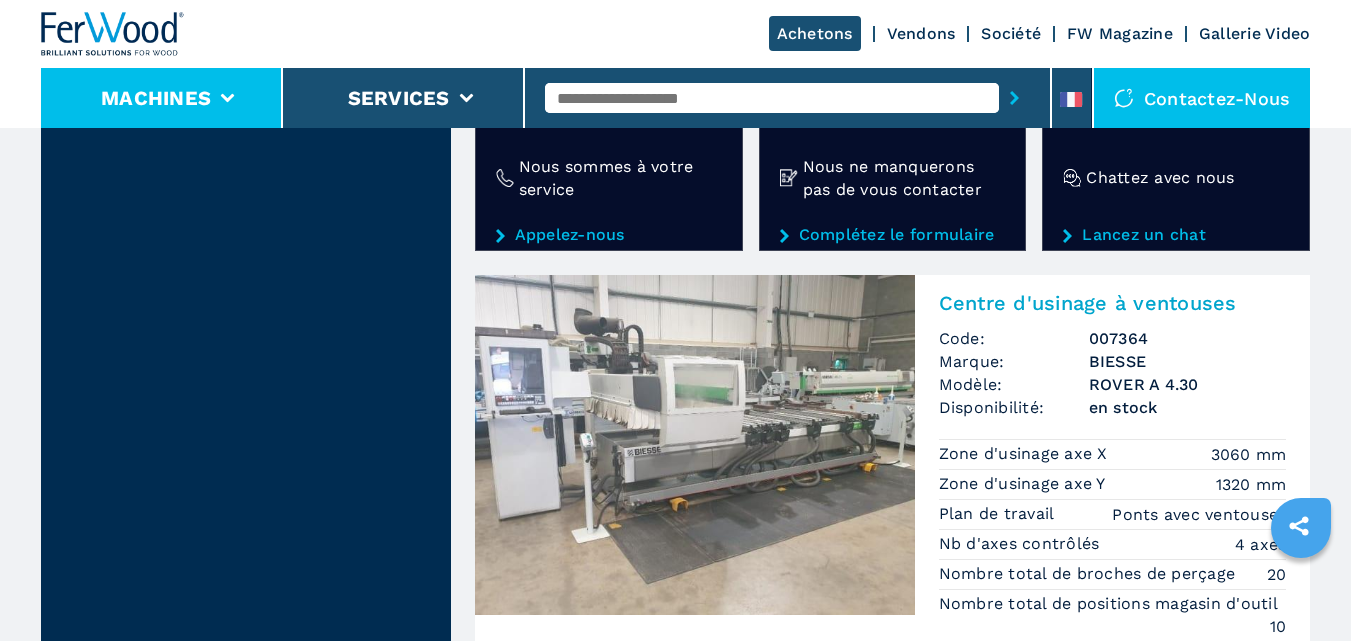 click on "Machines" at bounding box center (156, 98) 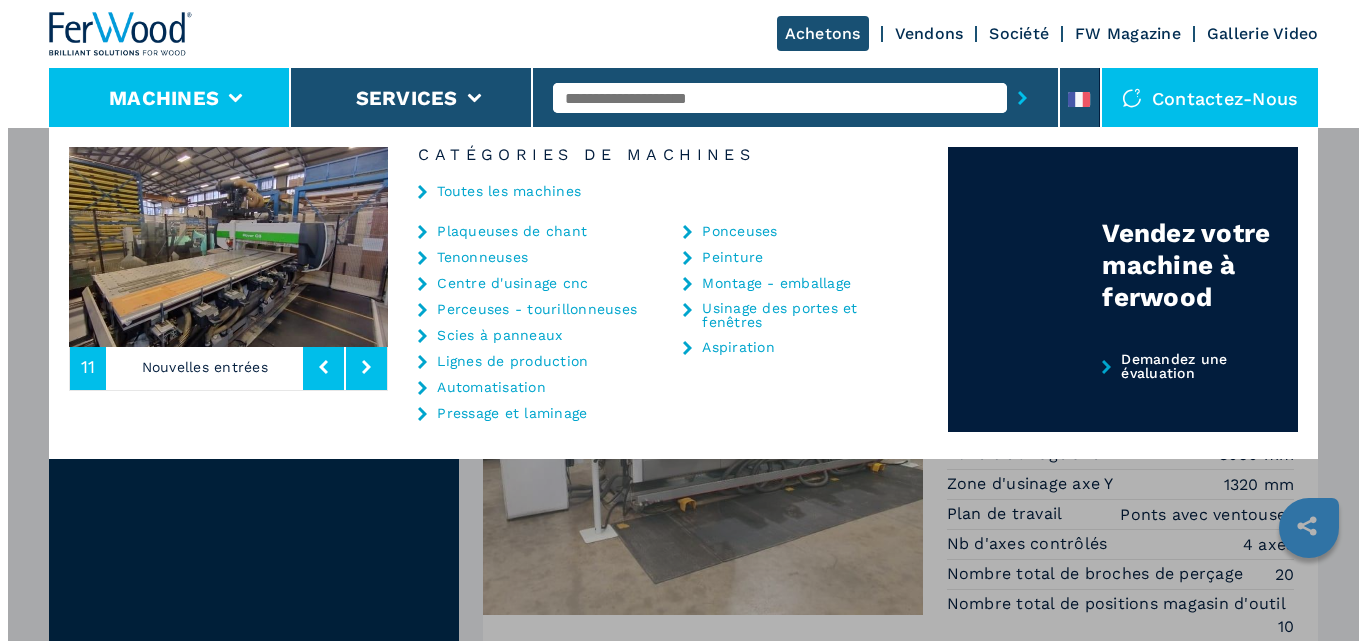 scroll, scrollTop: 3810, scrollLeft: 0, axis: vertical 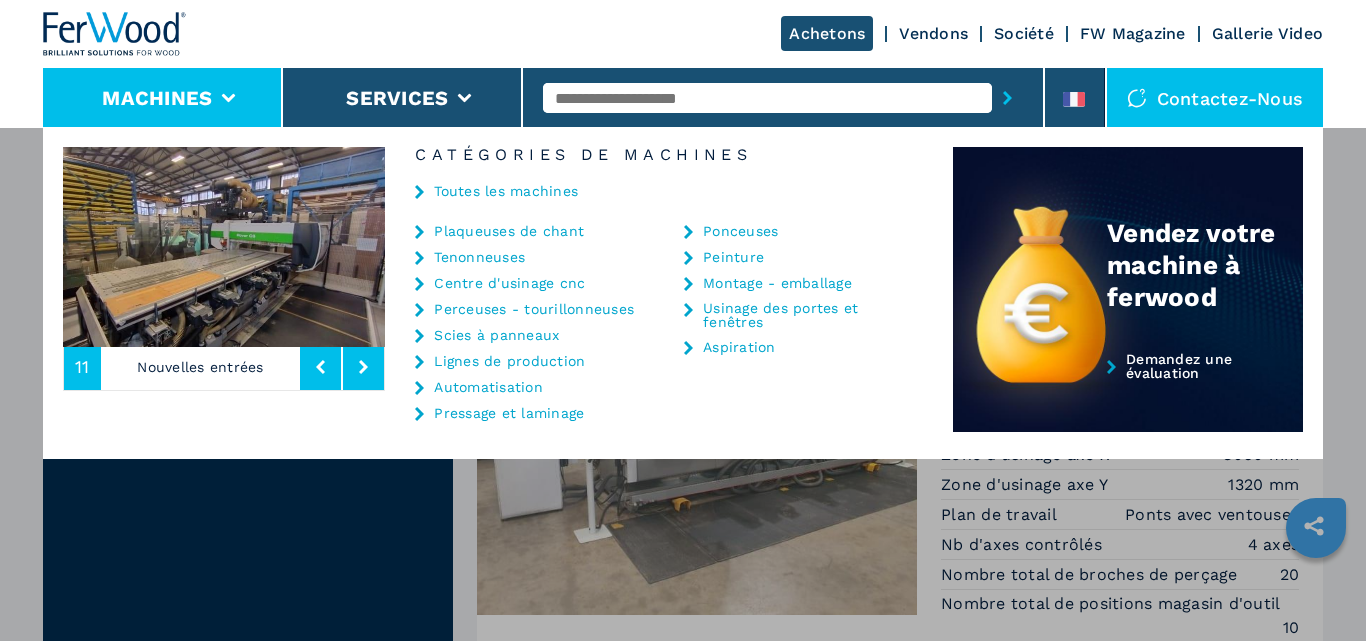 click on "Usinage des portes et fenêtres" at bounding box center (803, 315) 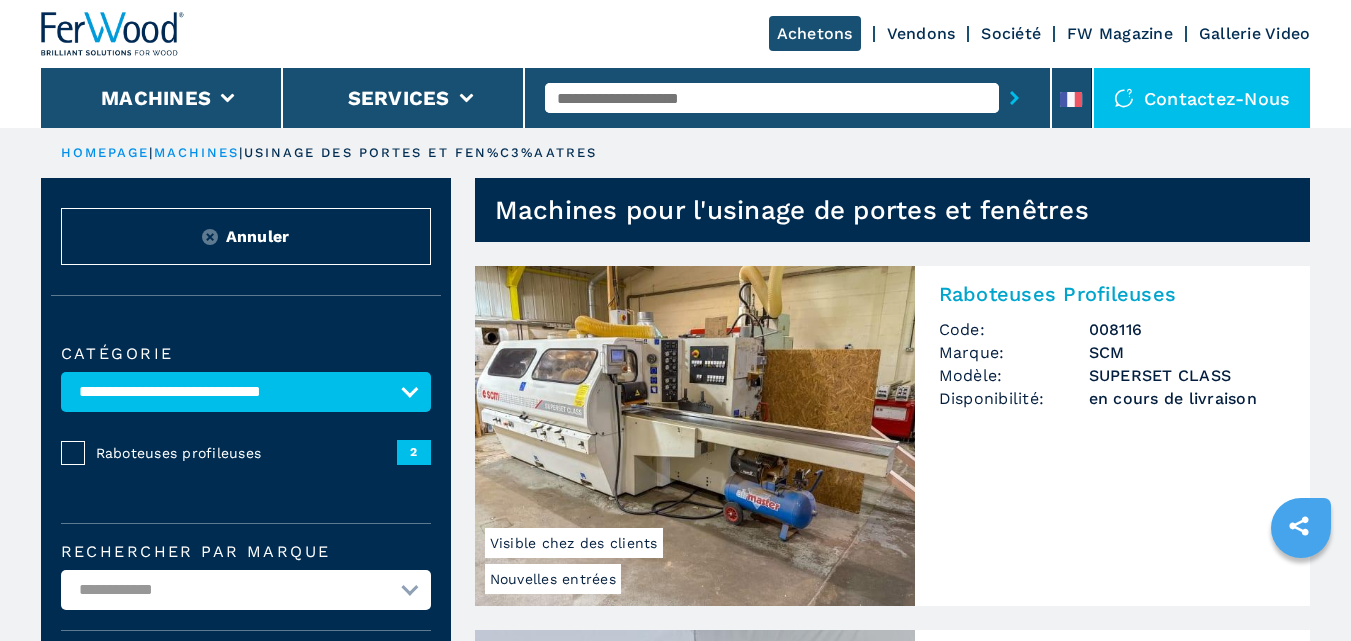 scroll, scrollTop: 0, scrollLeft: 0, axis: both 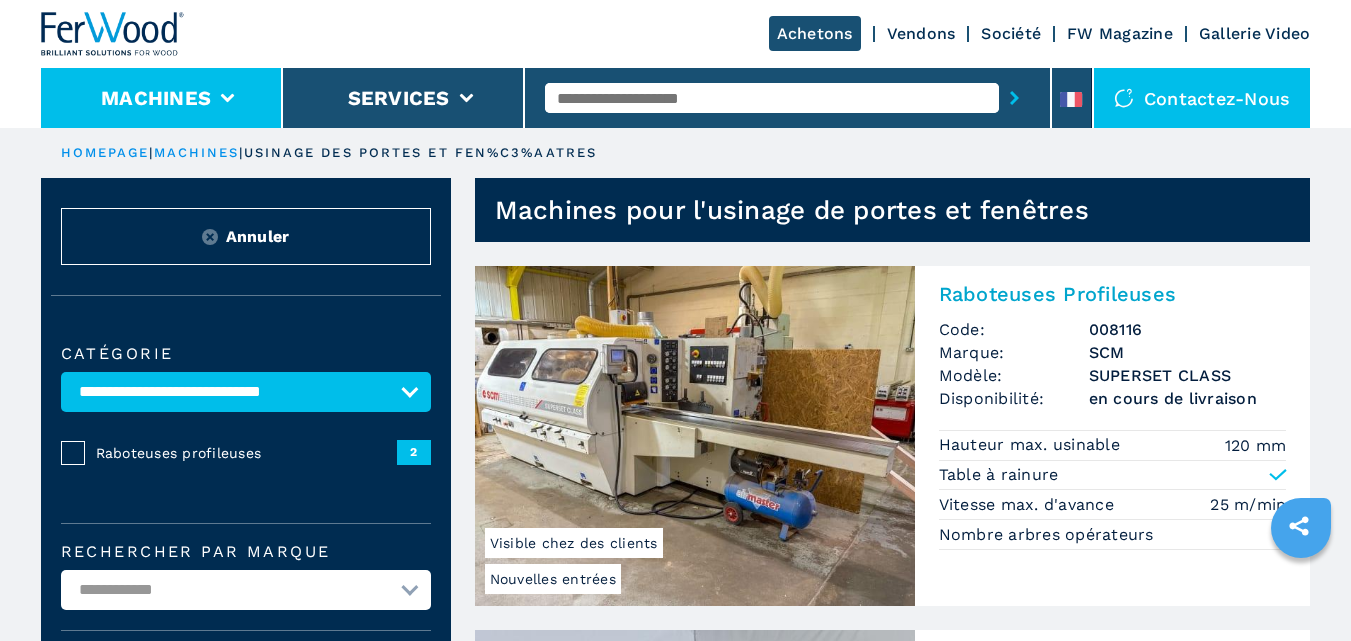 click 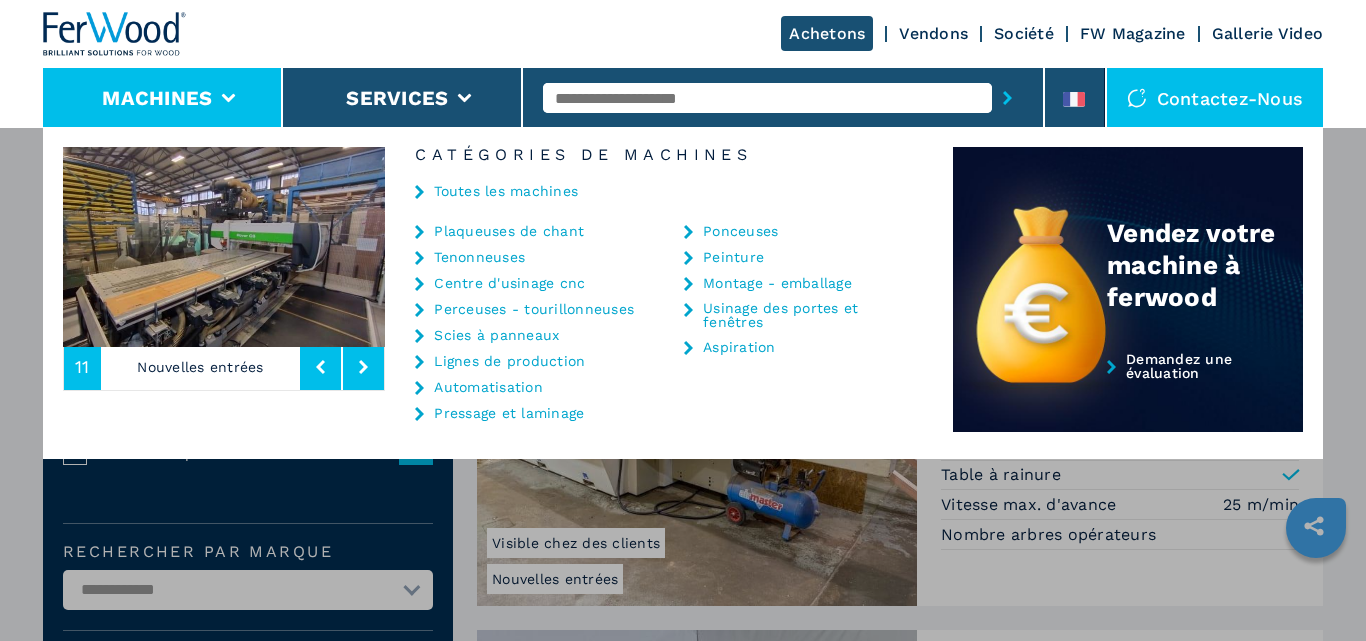 click on "Aspiration" at bounding box center (739, 347) 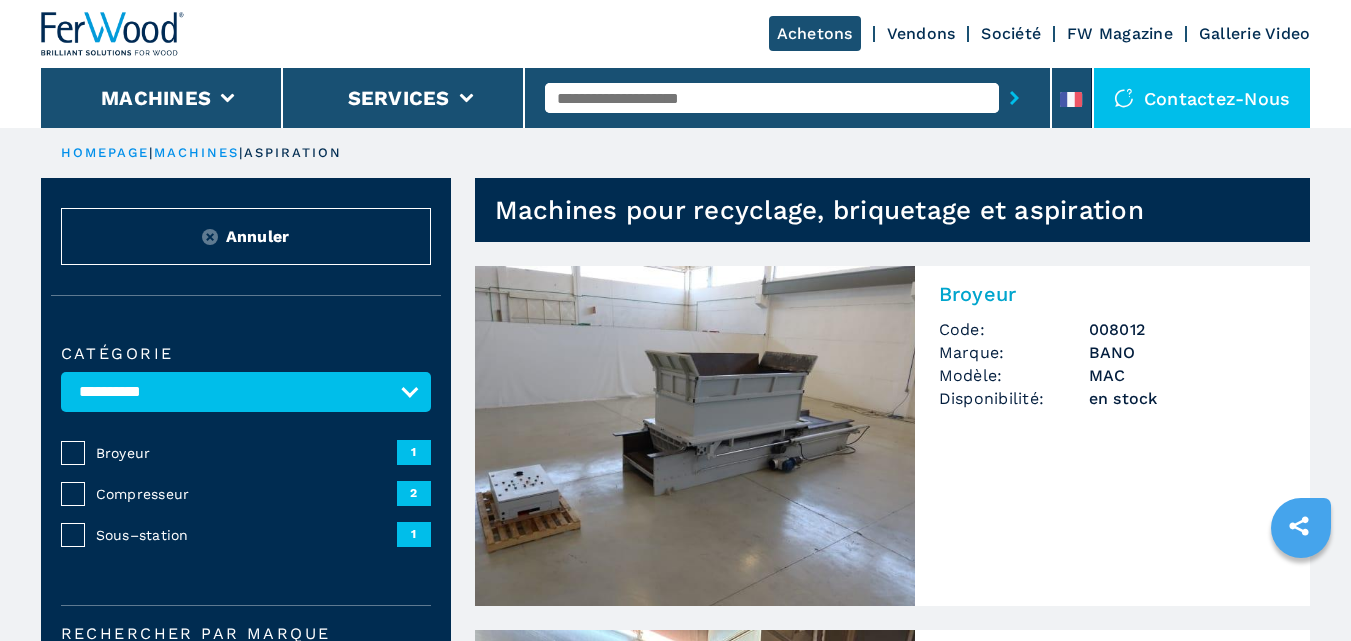 scroll, scrollTop: 0, scrollLeft: 0, axis: both 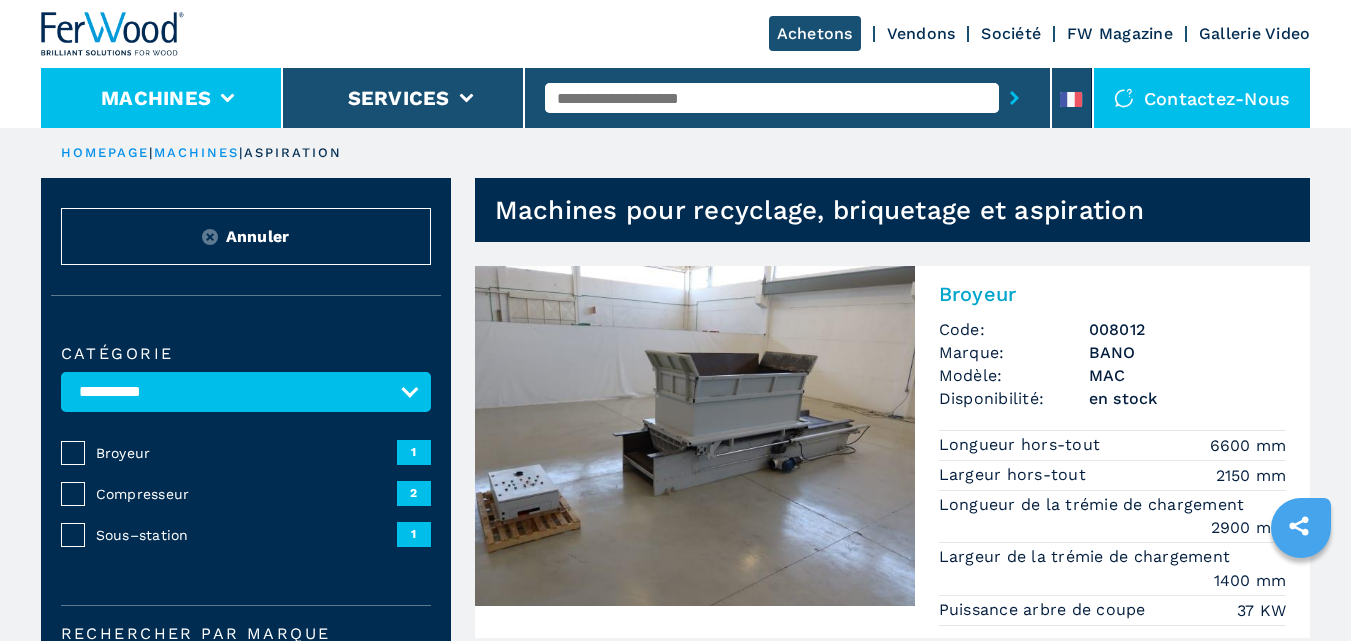 click on "Machines" at bounding box center [162, 98] 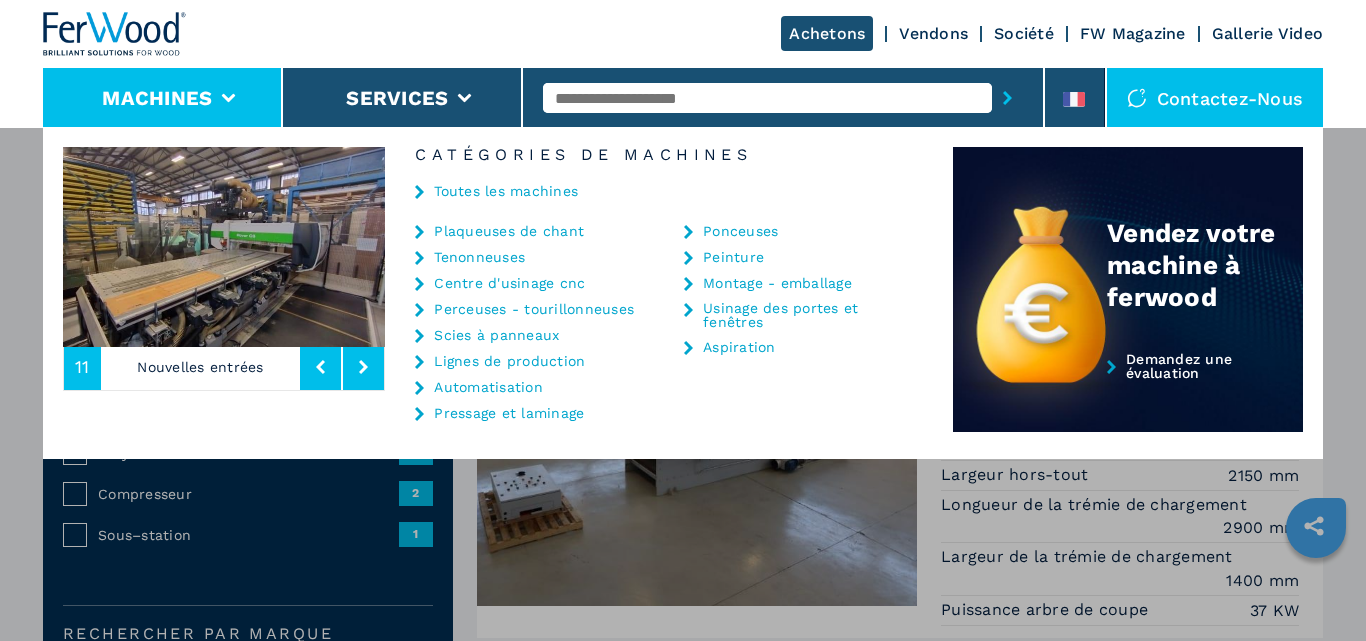 click on "Plaqueuses de chant" at bounding box center (509, 231) 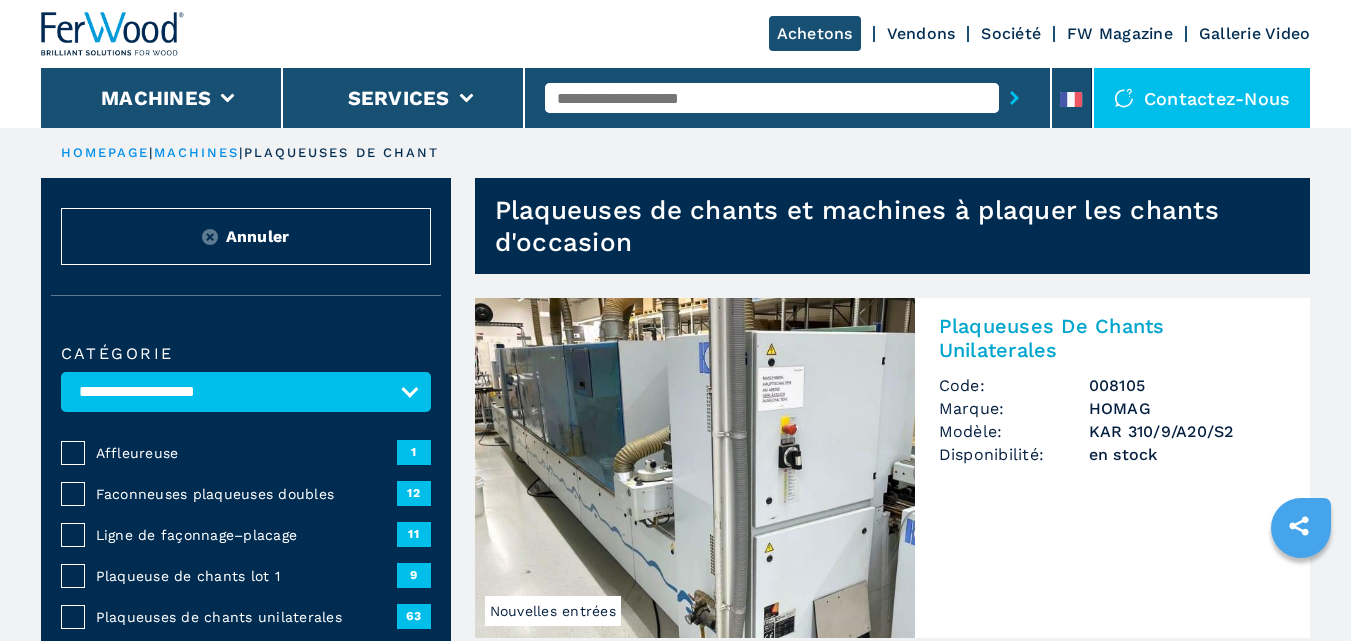 scroll, scrollTop: 0, scrollLeft: 0, axis: both 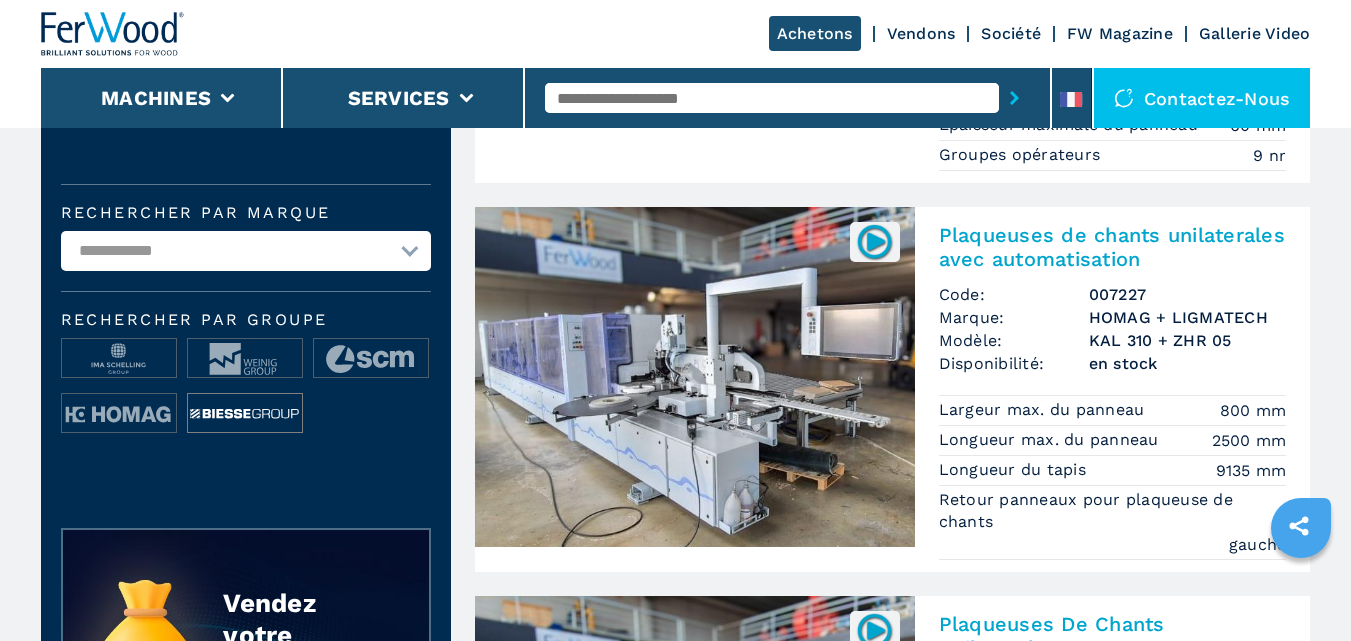 click at bounding box center (245, 414) 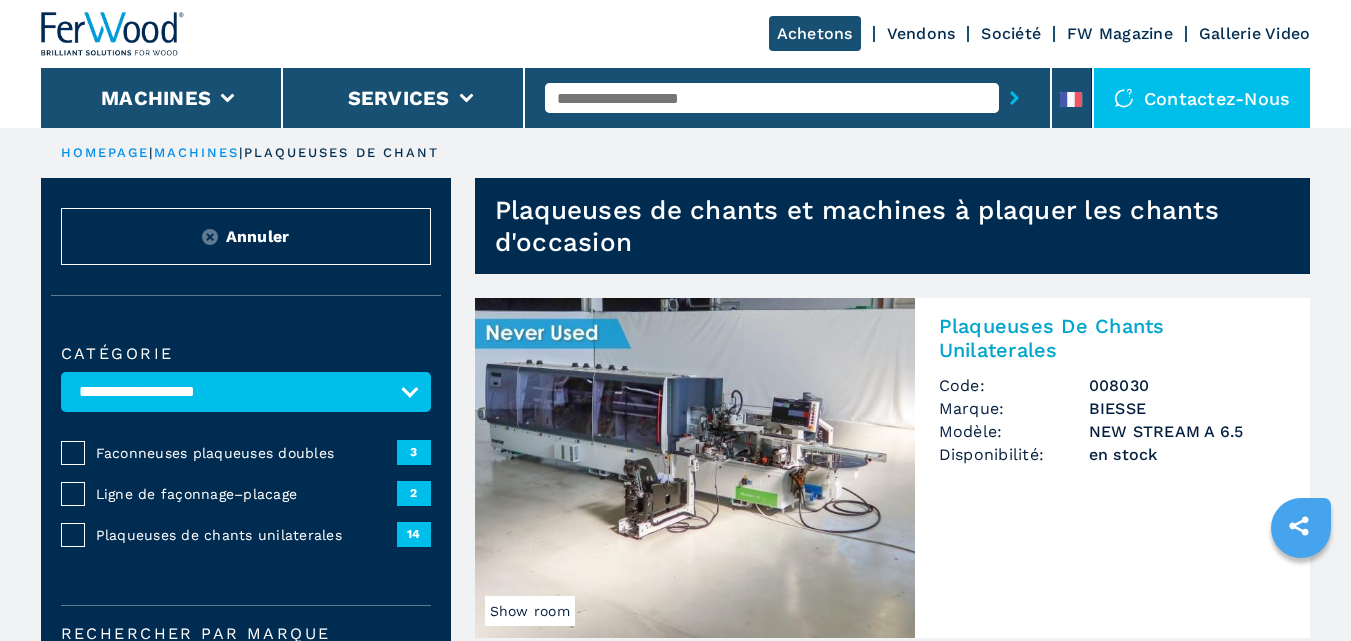 scroll, scrollTop: 0, scrollLeft: 0, axis: both 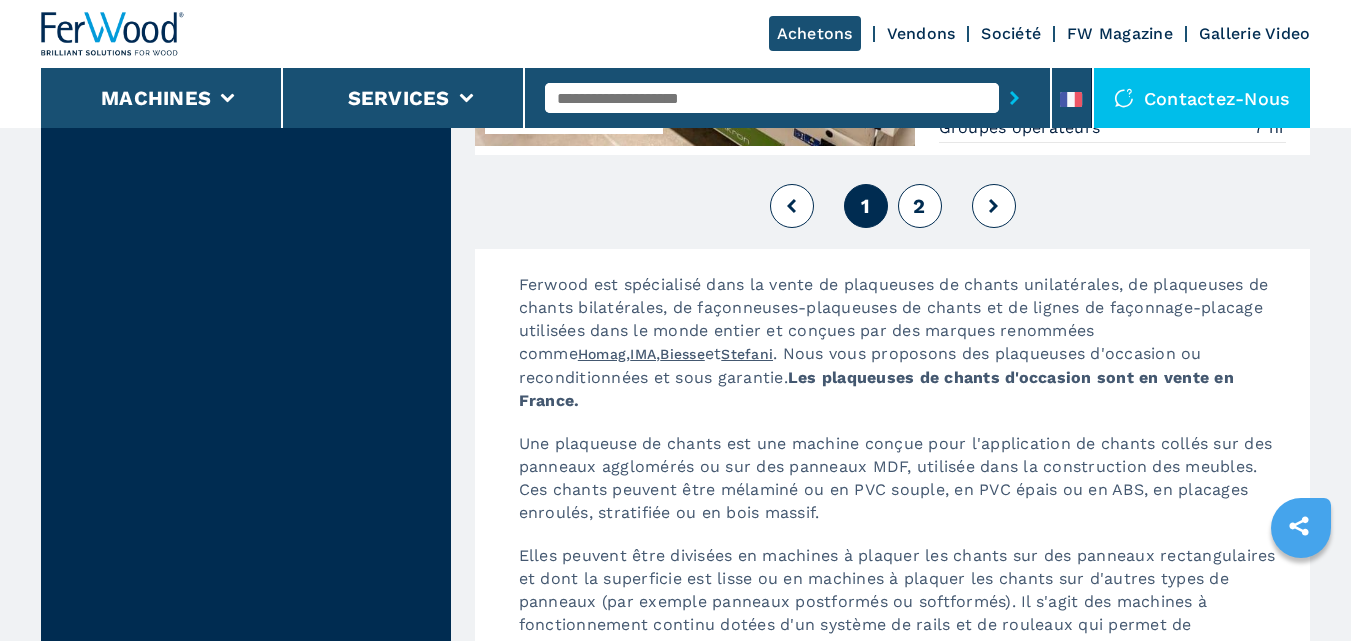 click at bounding box center [994, 206] 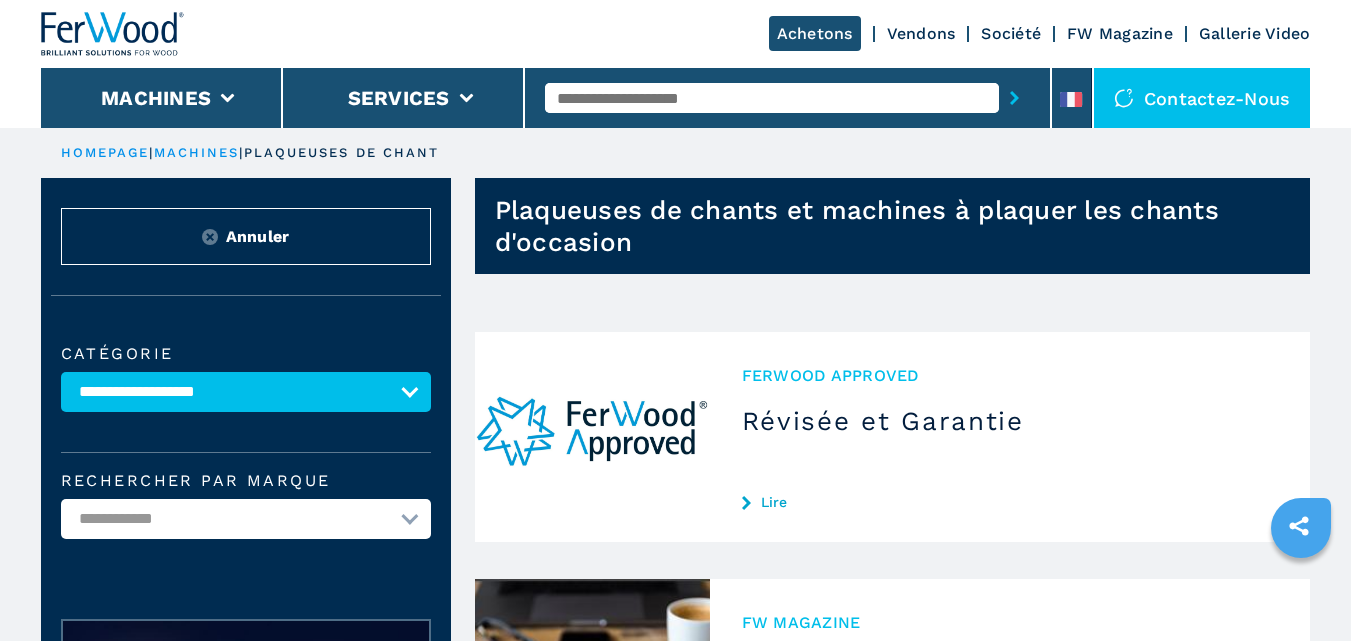 scroll, scrollTop: 0, scrollLeft: 0, axis: both 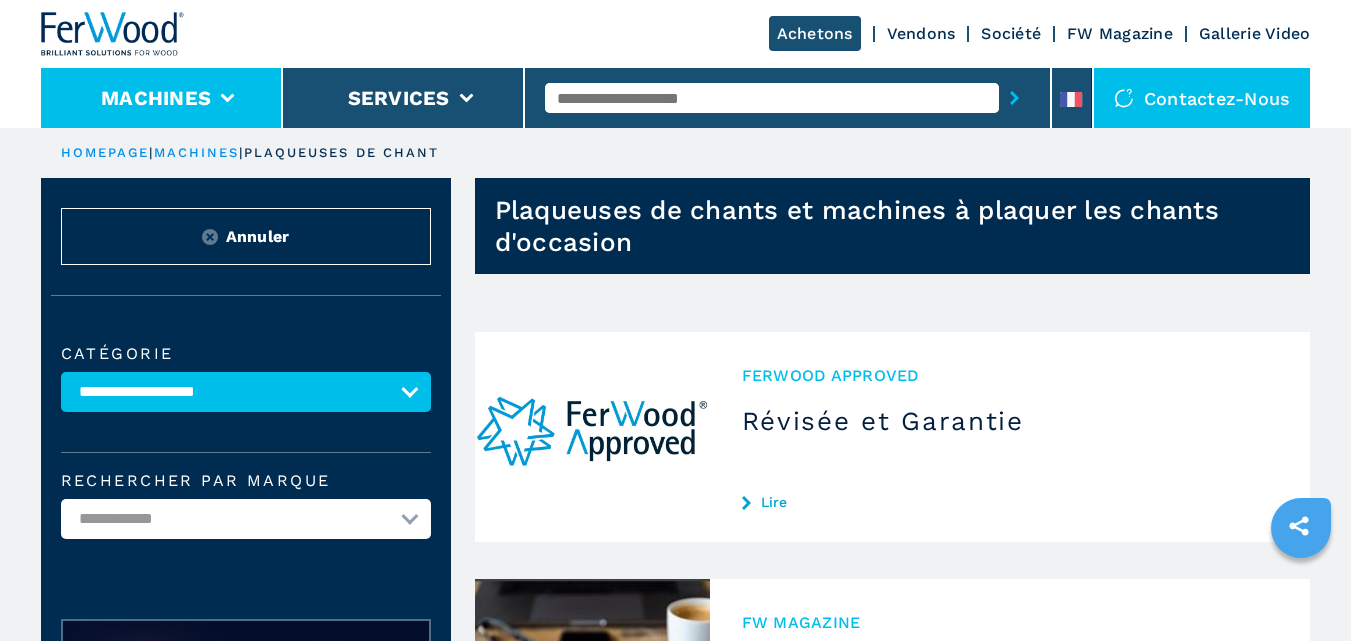 click on "Machines" at bounding box center (162, 98) 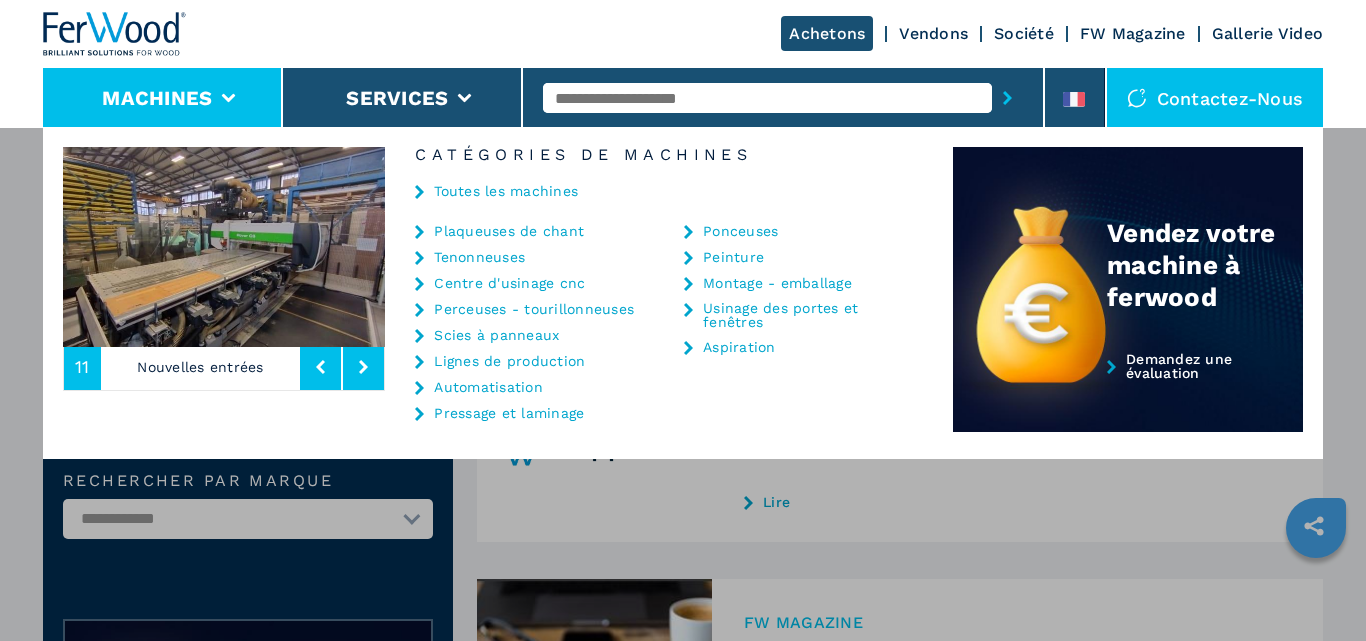 click on "Perceuses - tourillonneuses" at bounding box center (534, 309) 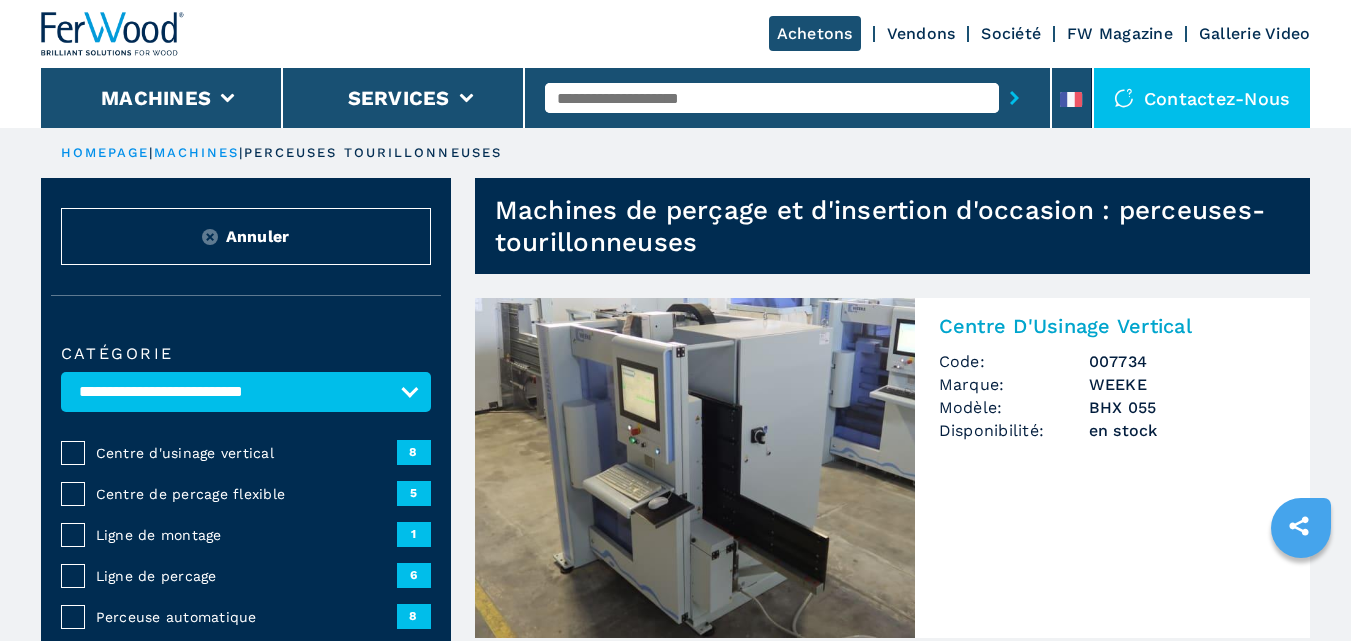 scroll, scrollTop: 0, scrollLeft: 0, axis: both 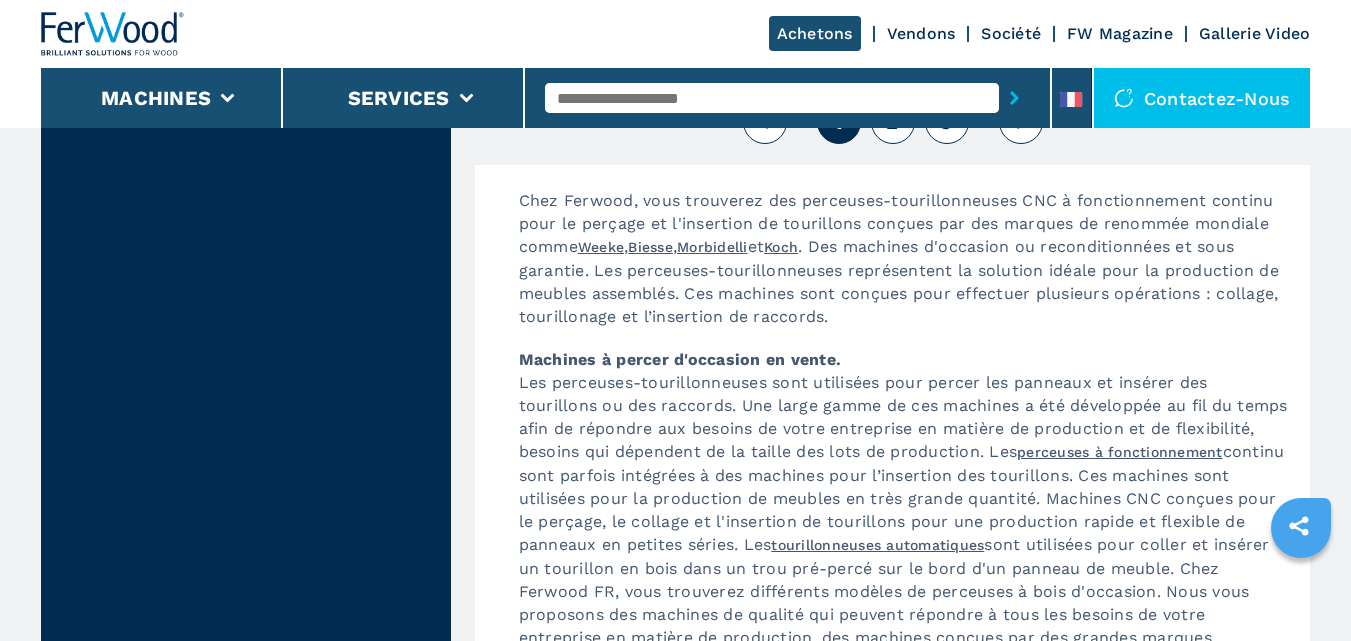 click on "Biesse" at bounding box center [650, 247] 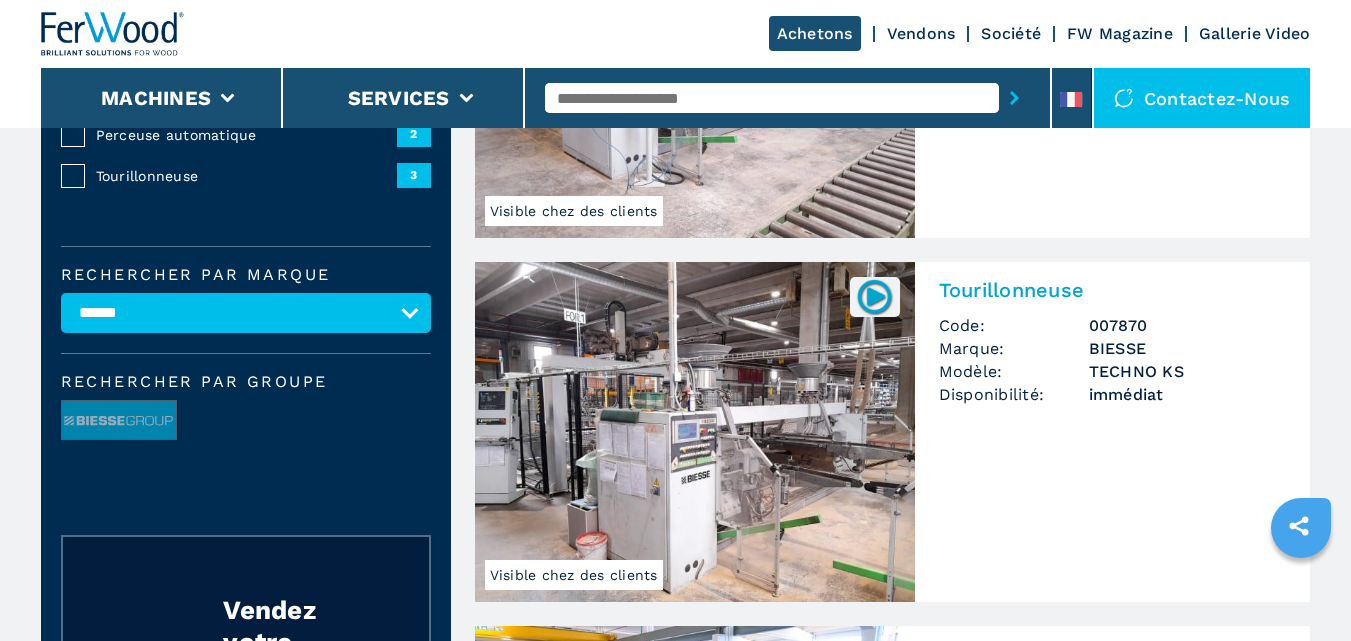 scroll, scrollTop: 400, scrollLeft: 0, axis: vertical 